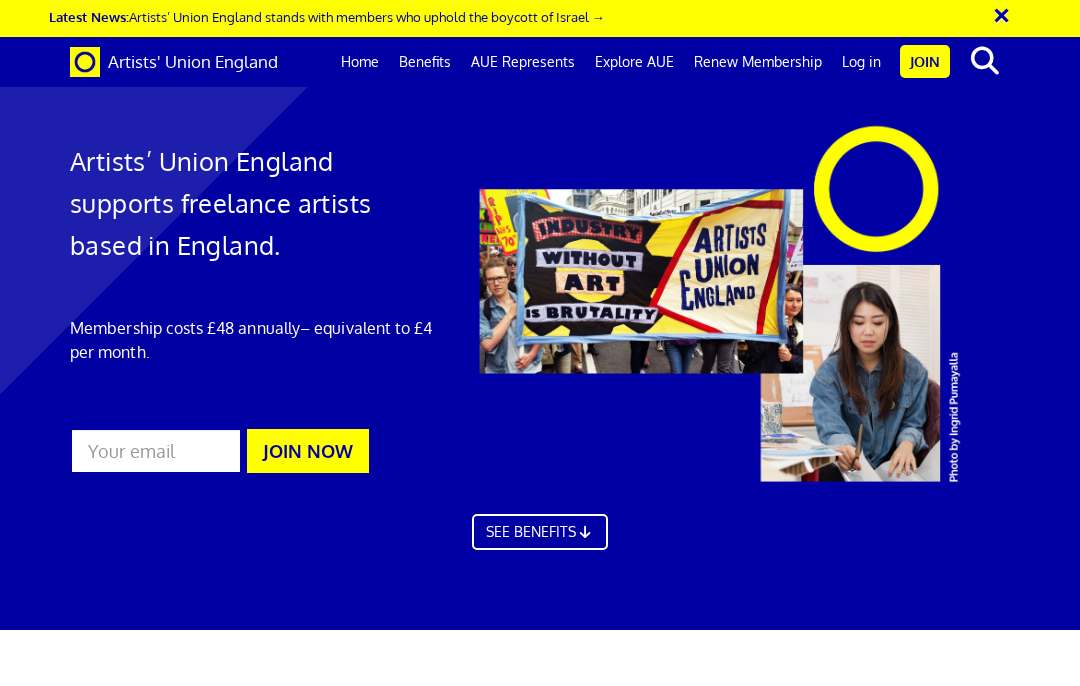 scroll, scrollTop: 0, scrollLeft: 0, axis: both 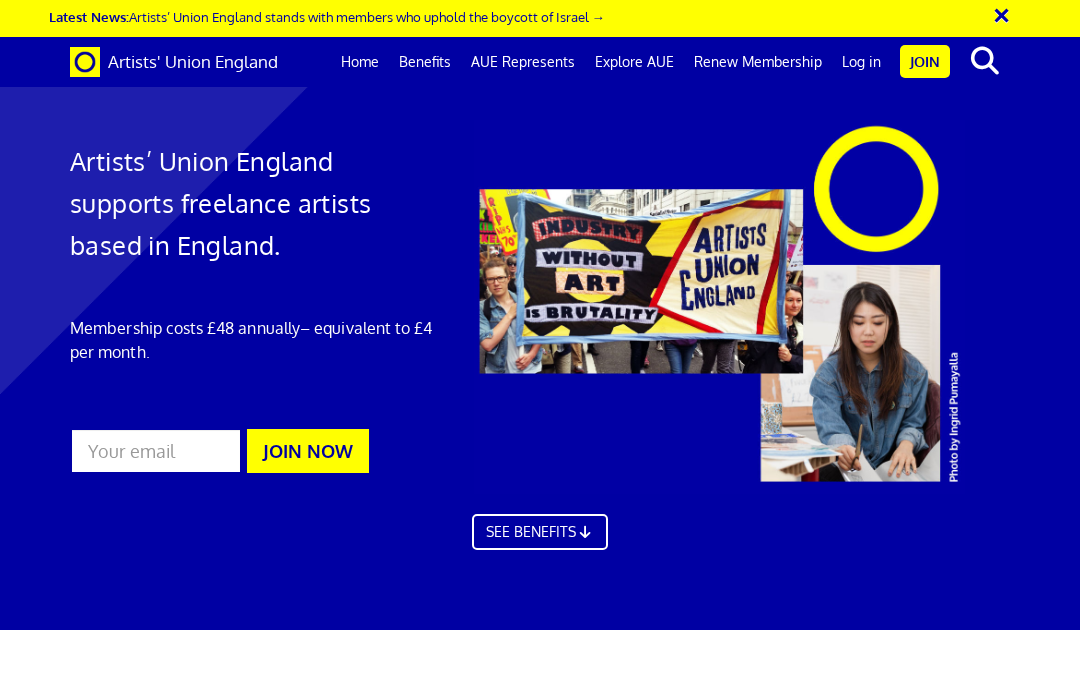 click on "JOIN NOW" at bounding box center [308, 451] 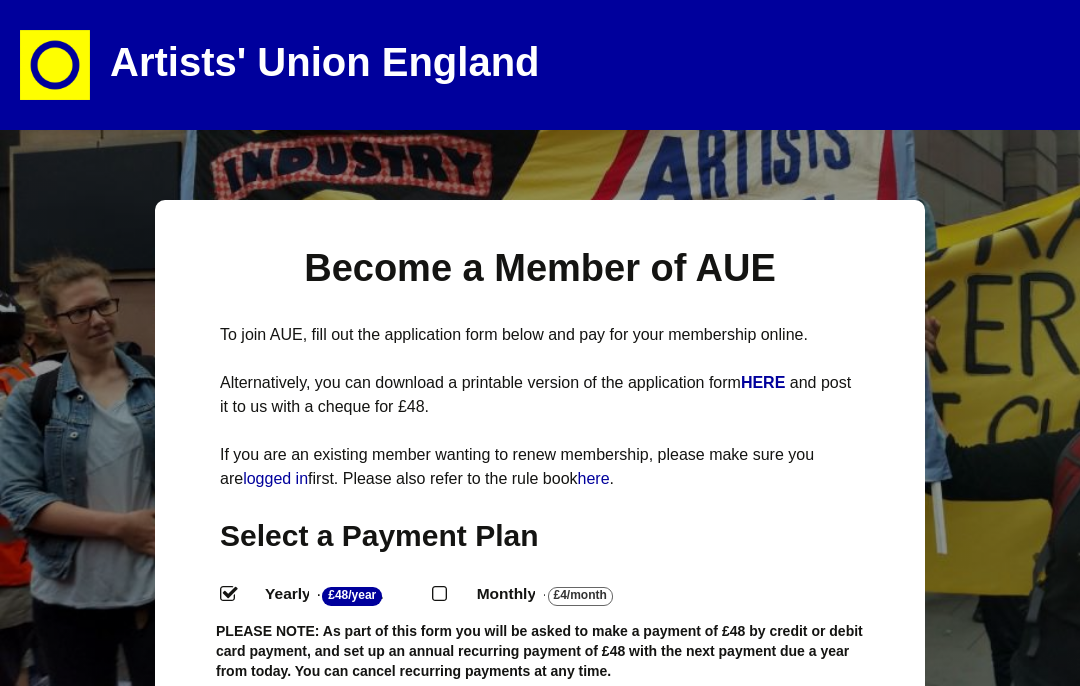 select 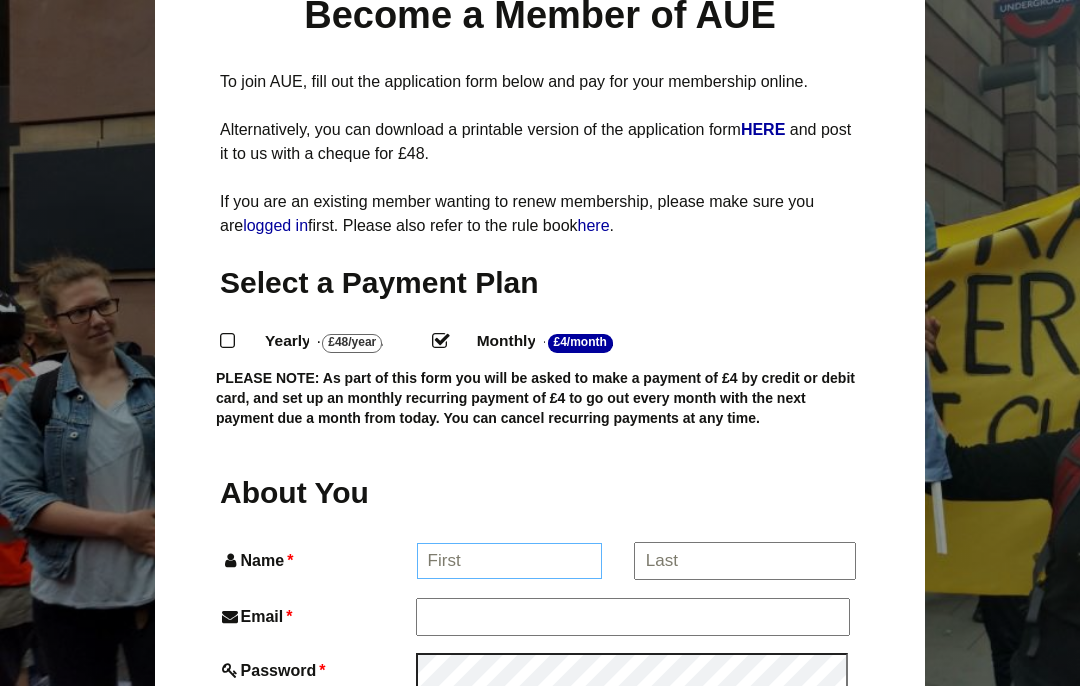 click on "Name  *" at bounding box center [510, 561] 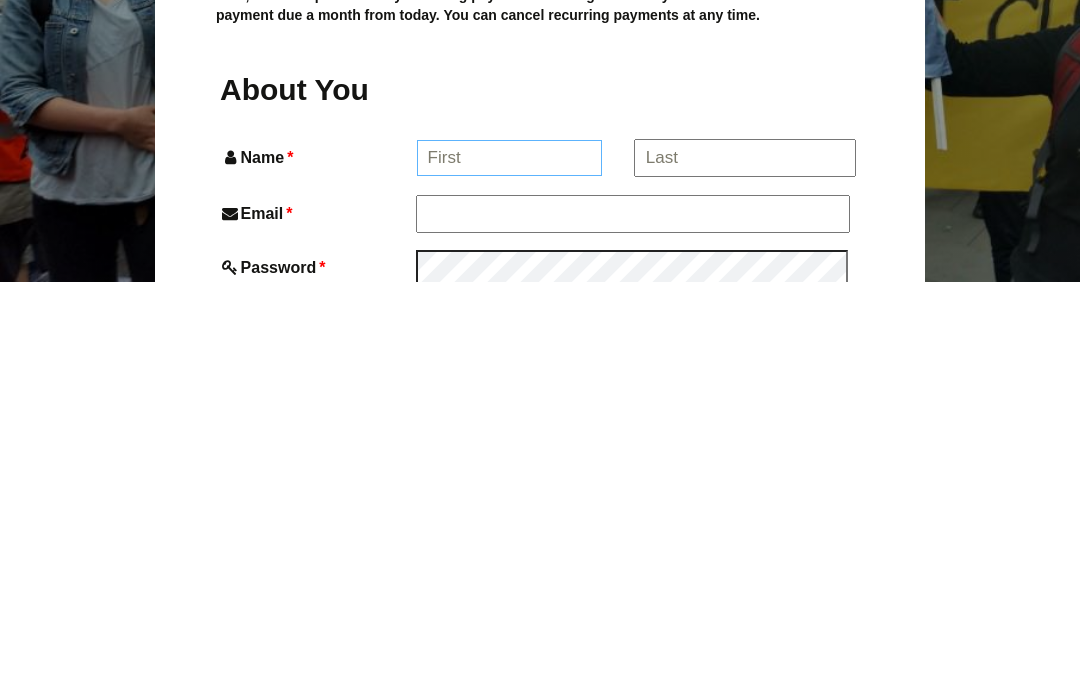 type on "[FIRST]" 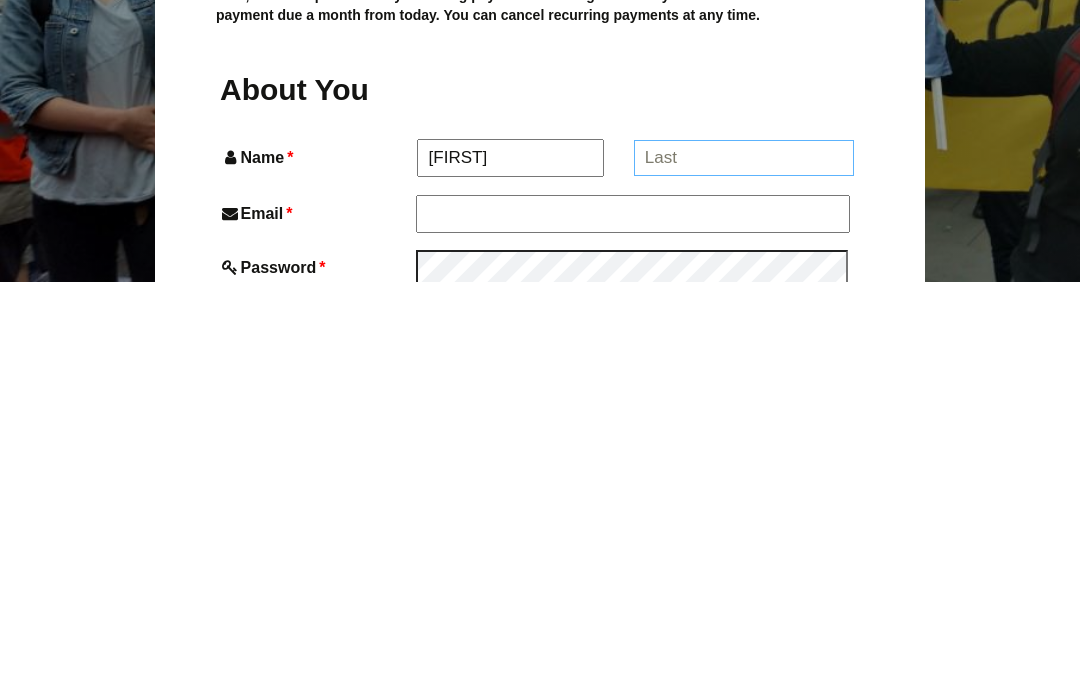 type on "[LAST]" 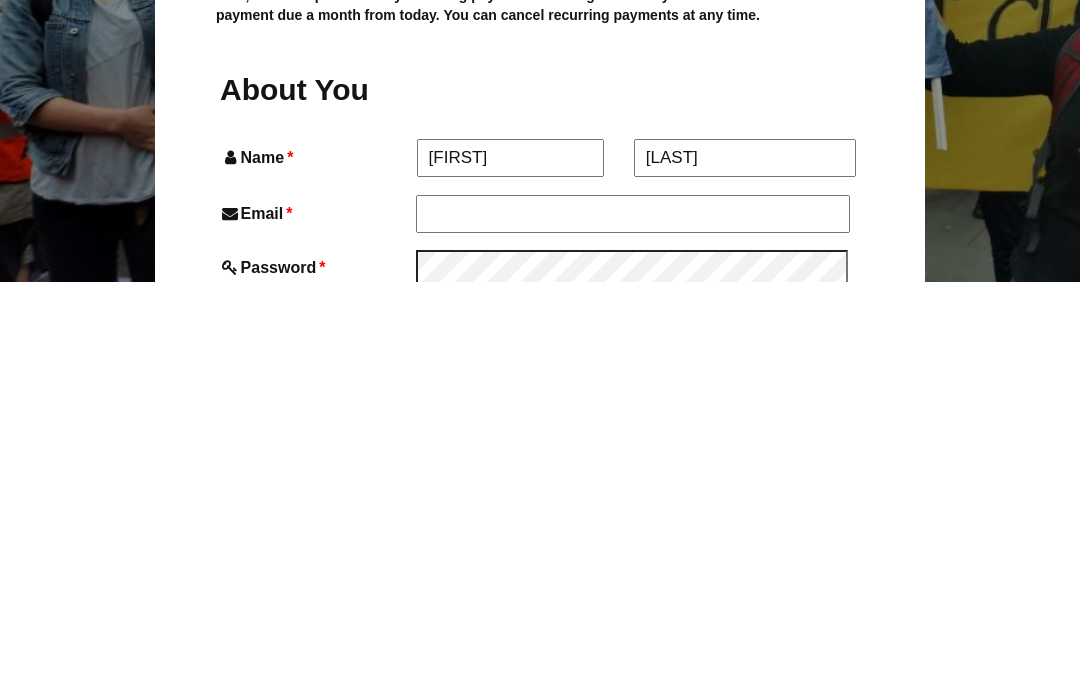 type on "[USERNAME]@[DOMAIN]" 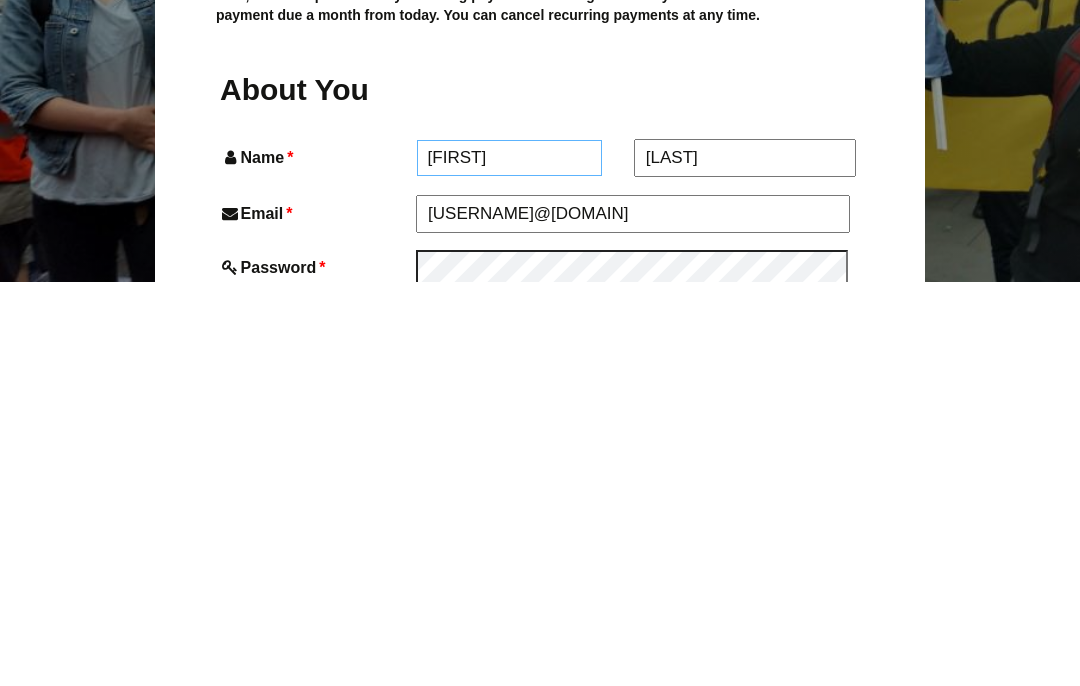 scroll, scrollTop: 657, scrollLeft: 0, axis: vertical 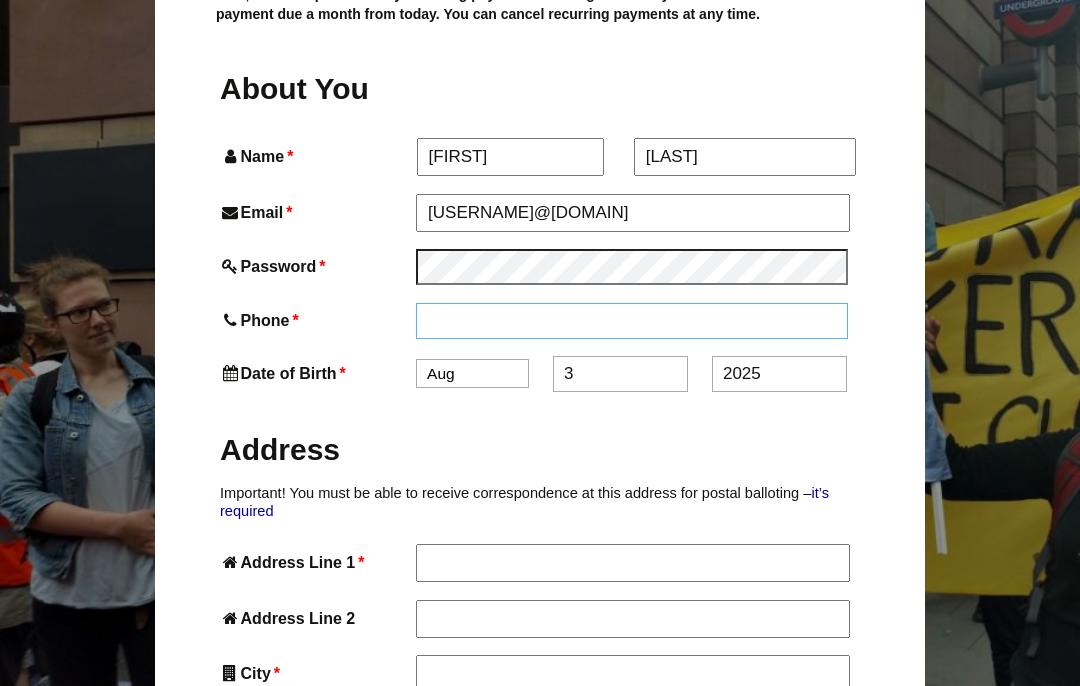 type on "[PHONE]" 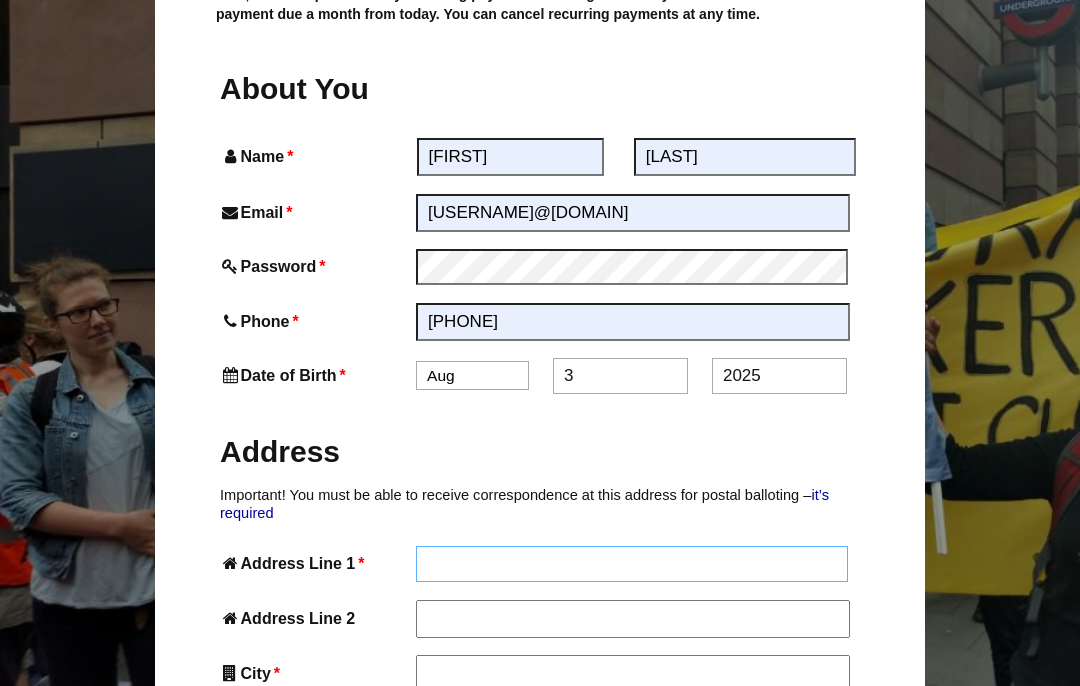 type on "[LOCATION] [LOCATION], [LOCATION] [LOCATION]" 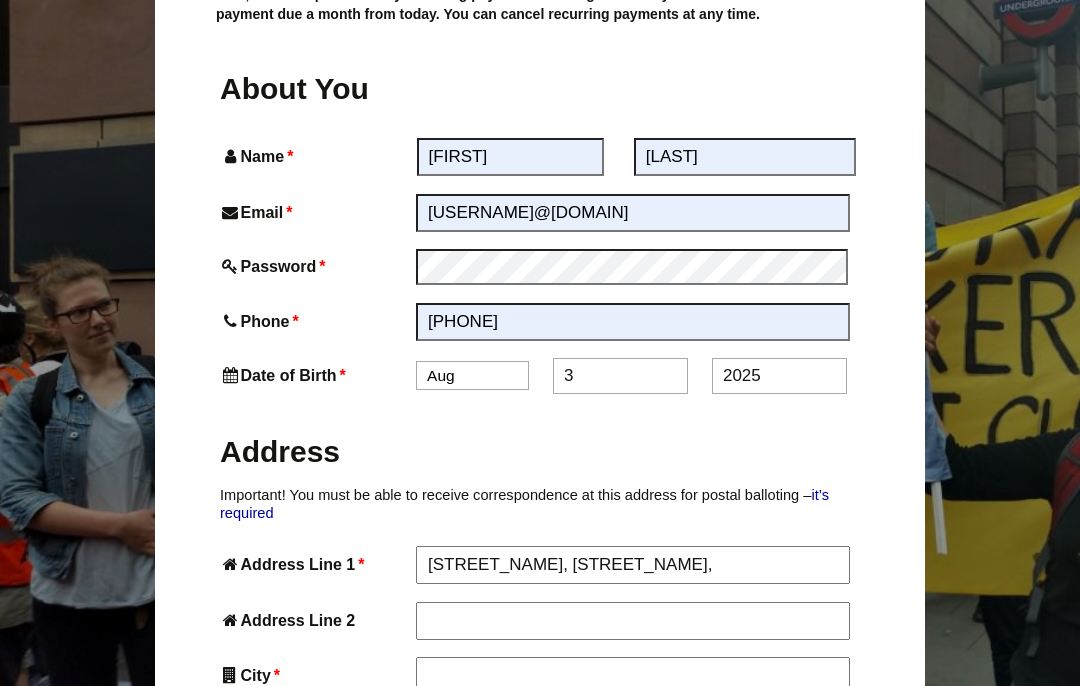 type on "[CITY]" 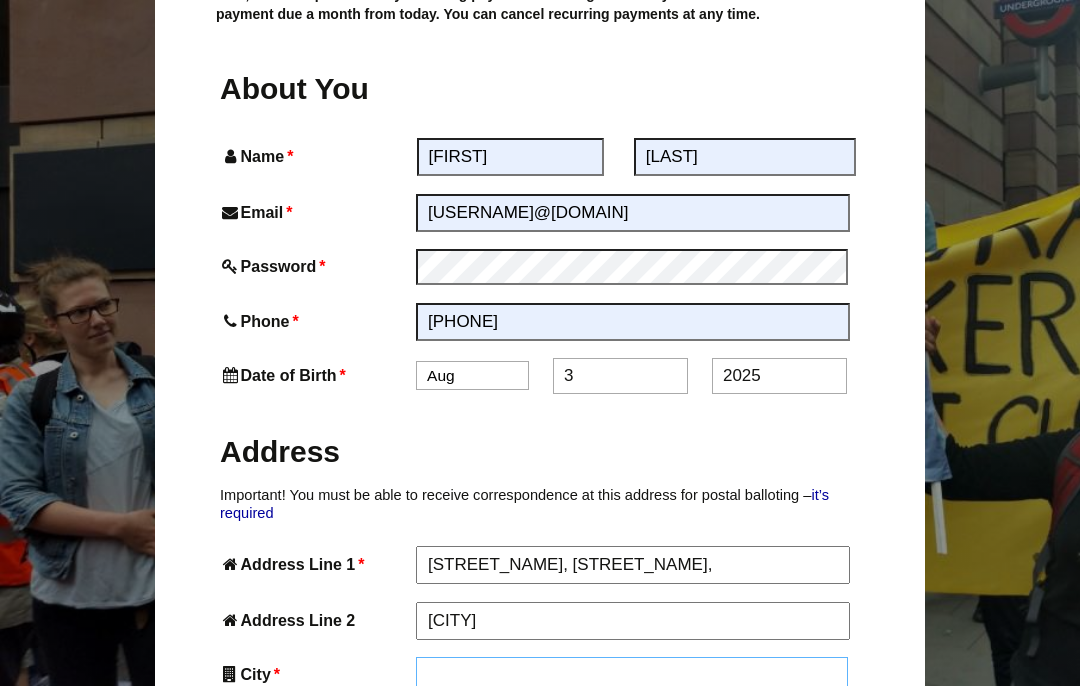 type on "[CITY]" 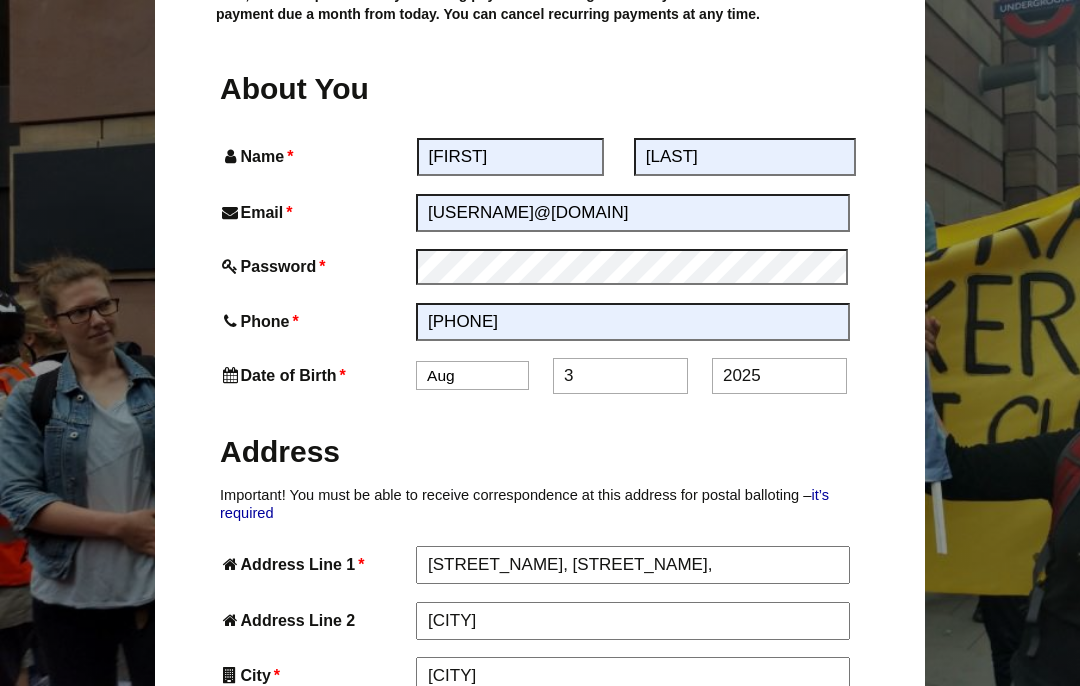 type on "[POSTAL_CODE]" 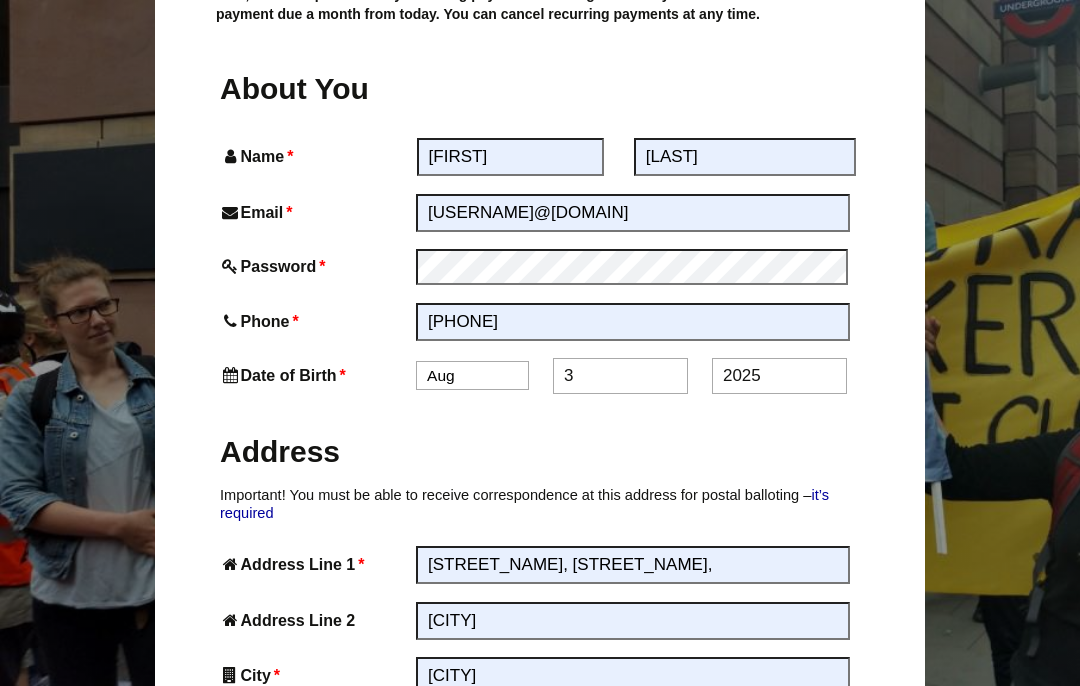 click on "Jan Feb Mar Apr May Jun Jul Aug Sep Oct Nov Dec" at bounding box center [472, 375] 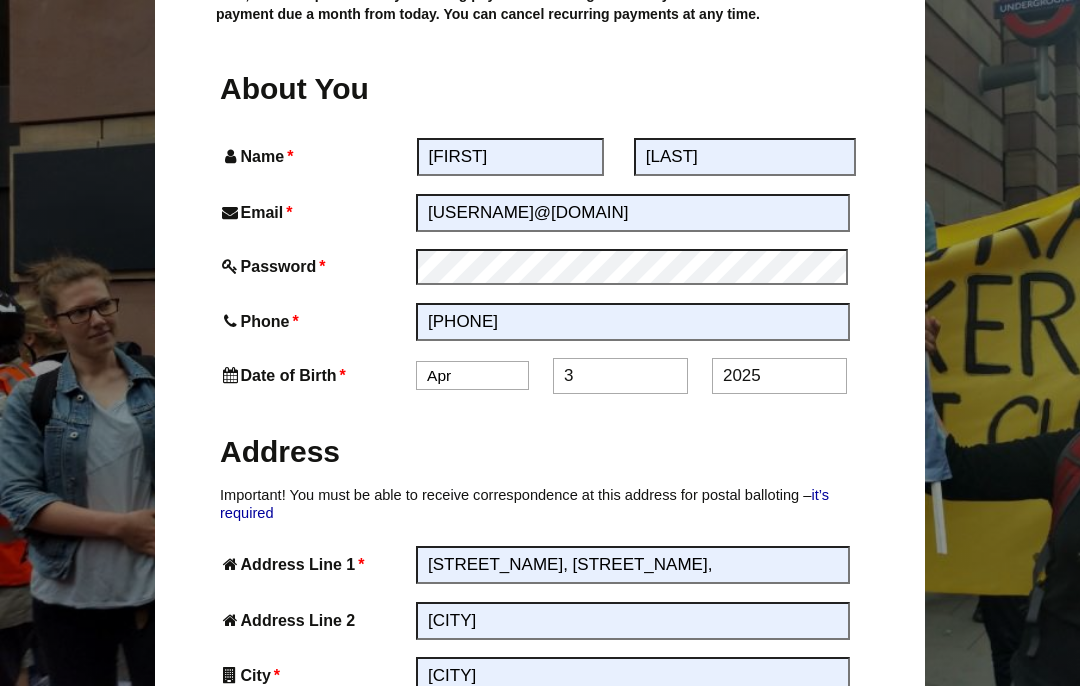 click on "3" at bounding box center (620, 376) 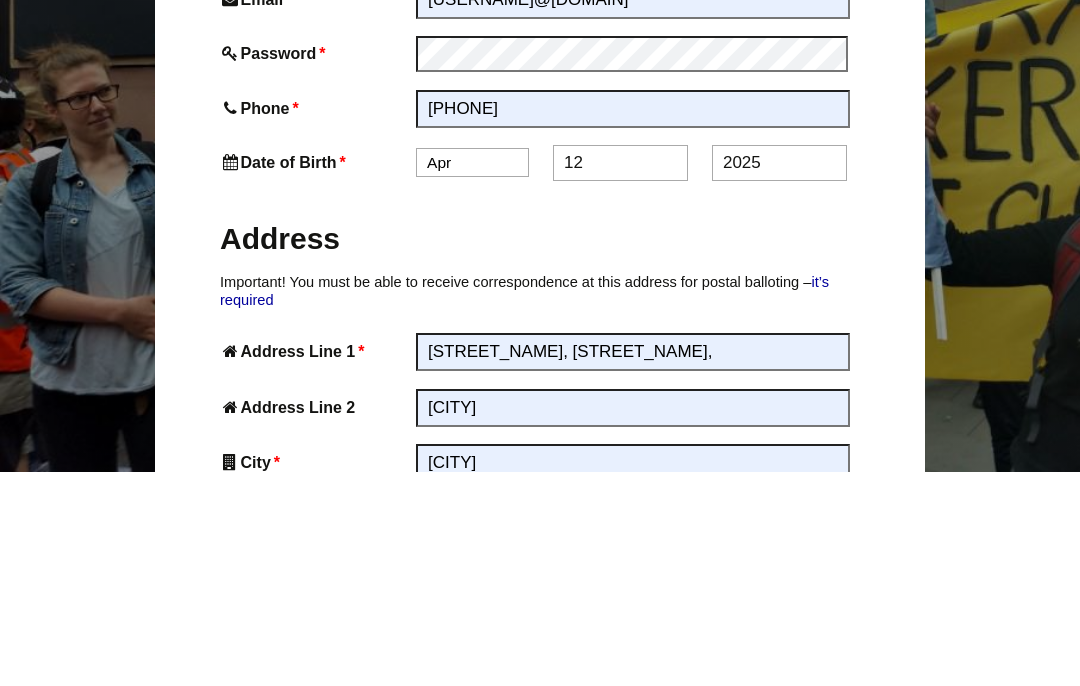 type on "12" 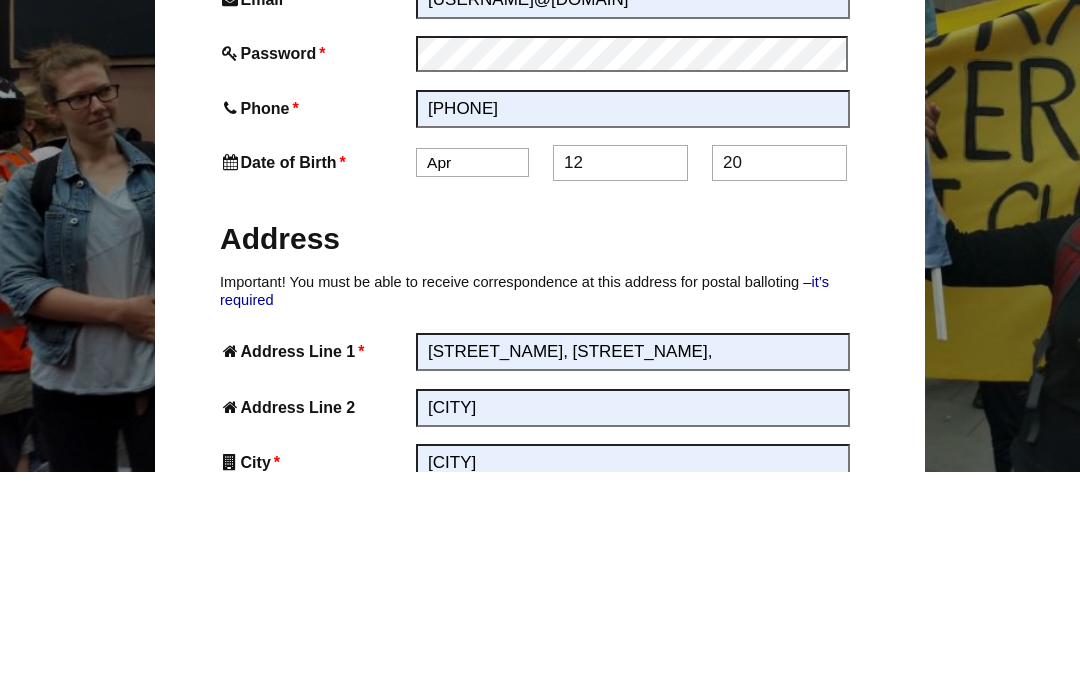 type on "2" 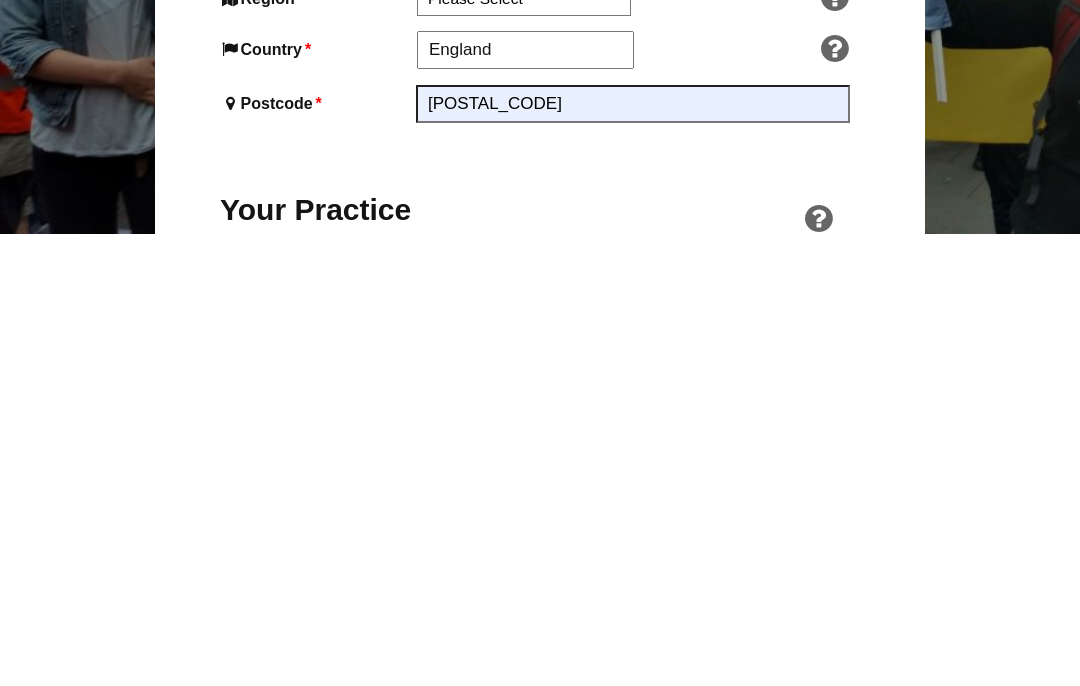 scroll, scrollTop: 1035, scrollLeft: 0, axis: vertical 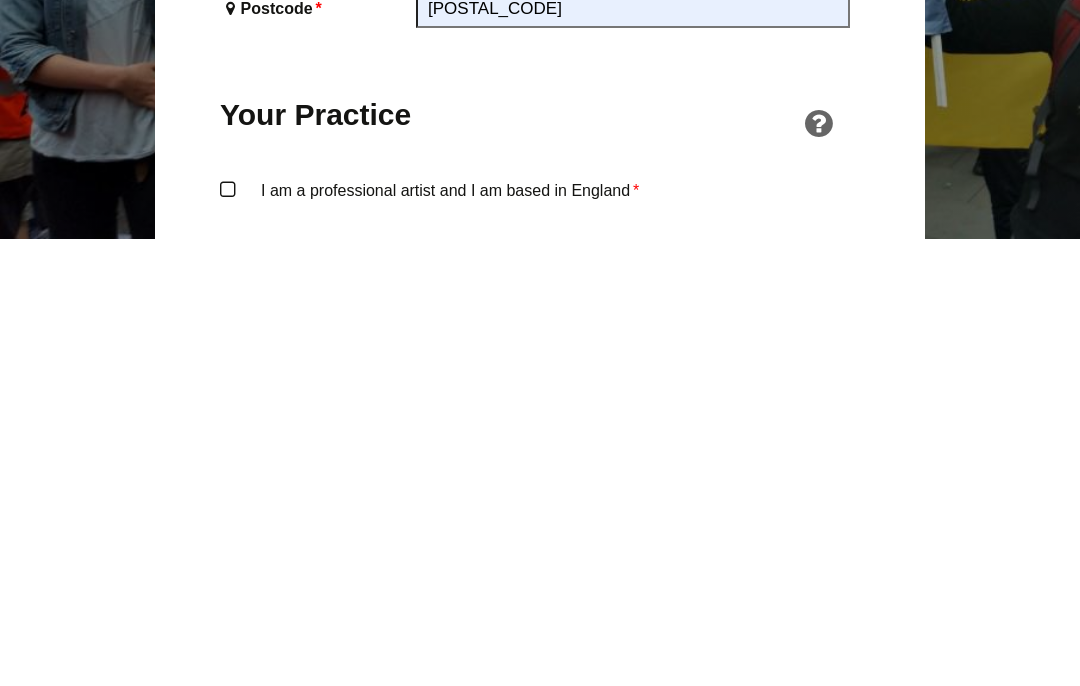 type on "1960" 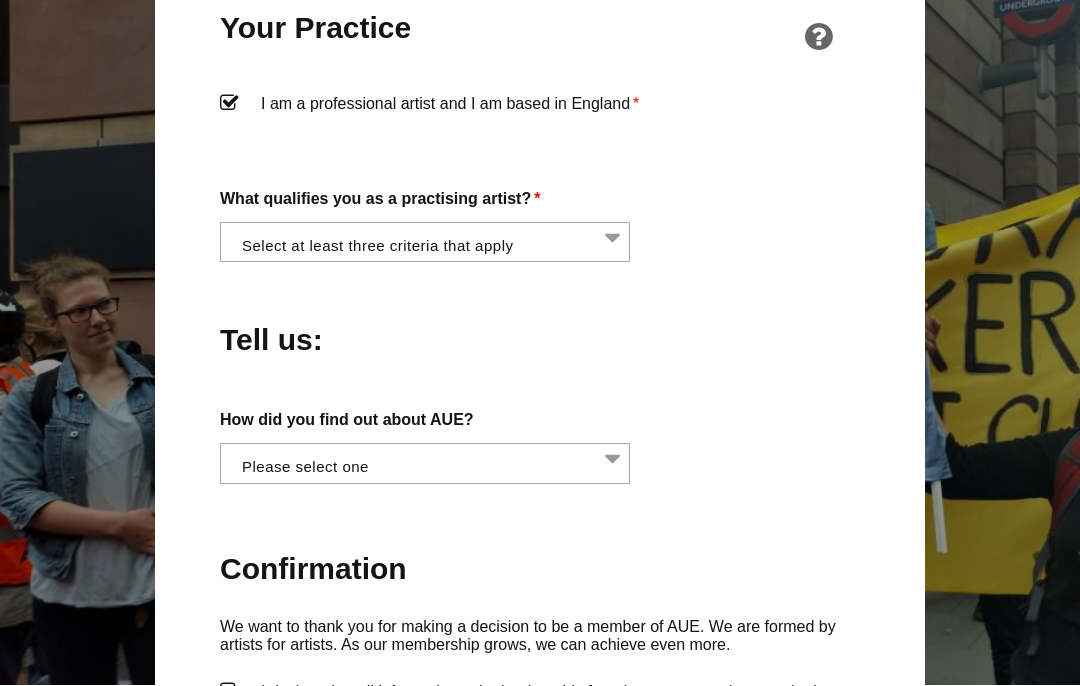 scroll, scrollTop: 1569, scrollLeft: 0, axis: vertical 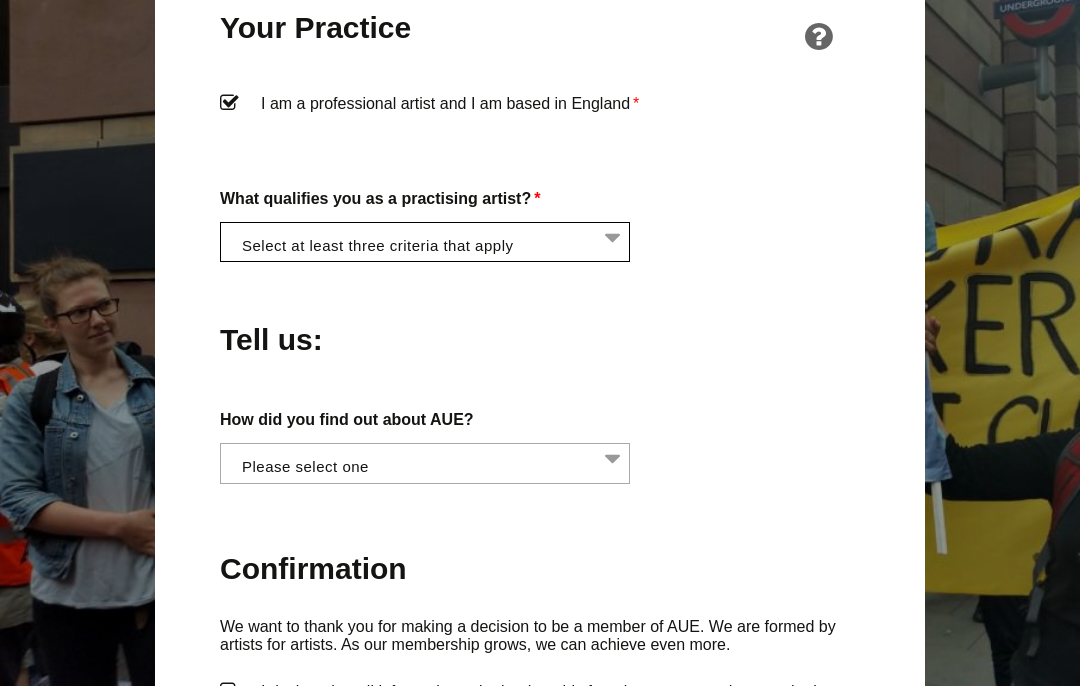 click at bounding box center [431, 240] 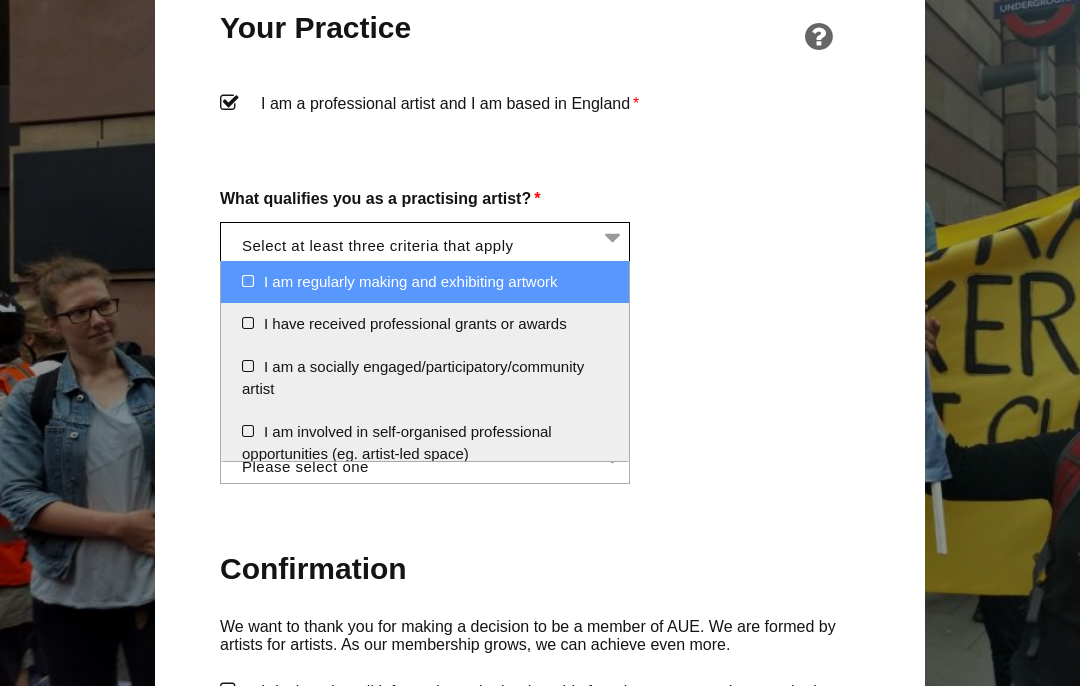 click on "I am regularly making and exhibiting artwork" at bounding box center [425, 282] 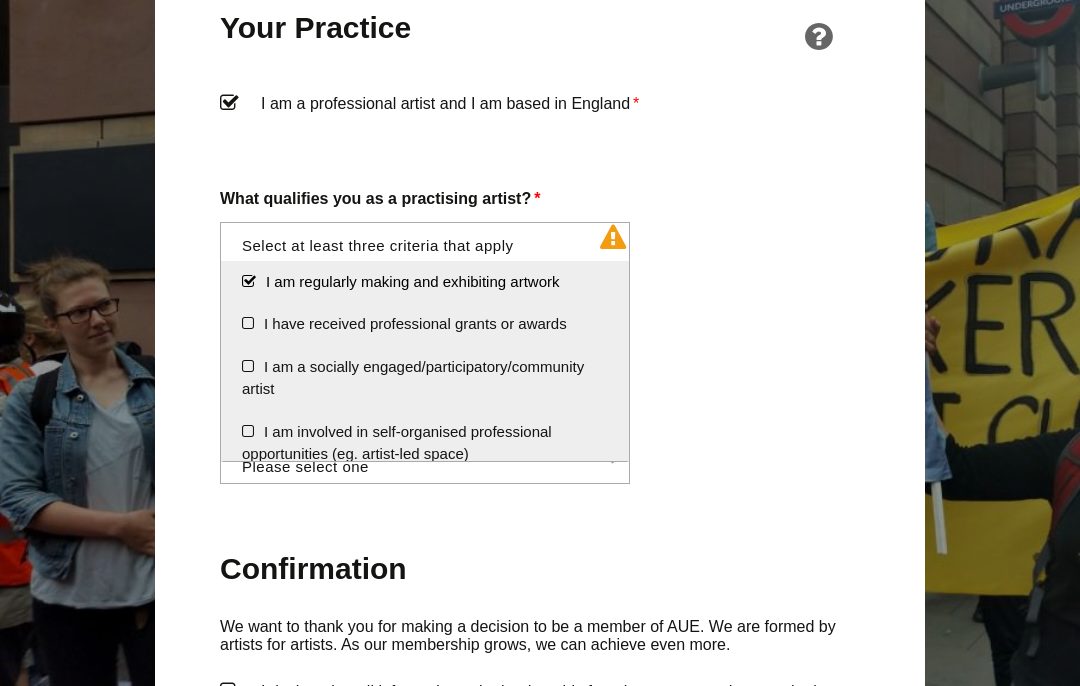 click on "I am a socially engaged/participatory/community artist" at bounding box center [425, 378] 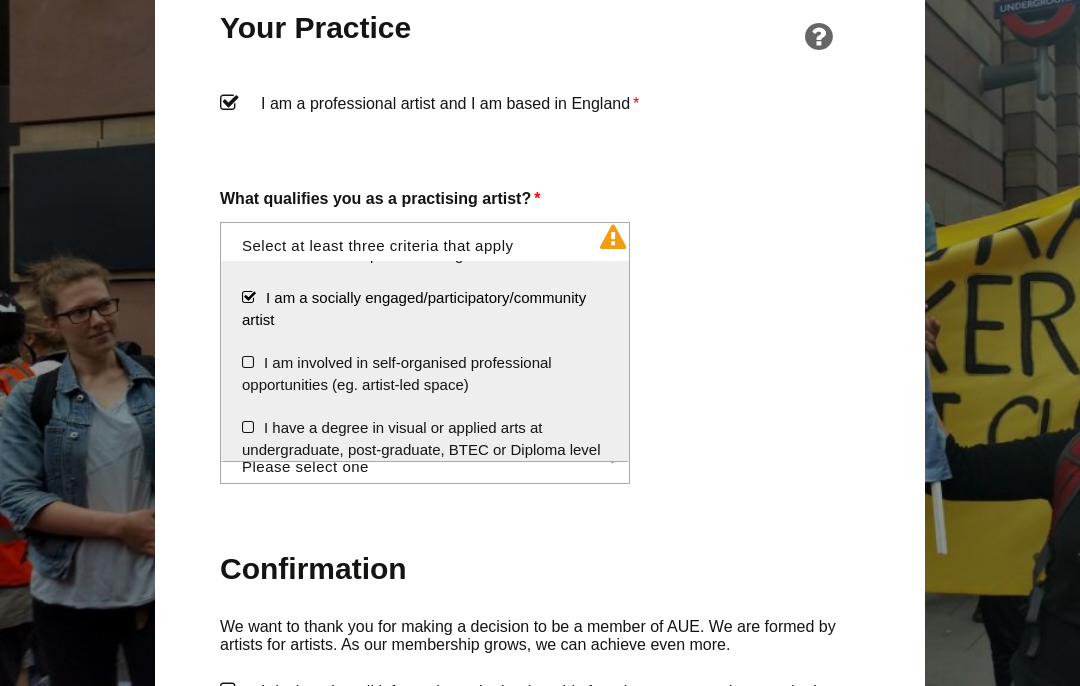 scroll, scrollTop: 71, scrollLeft: 0, axis: vertical 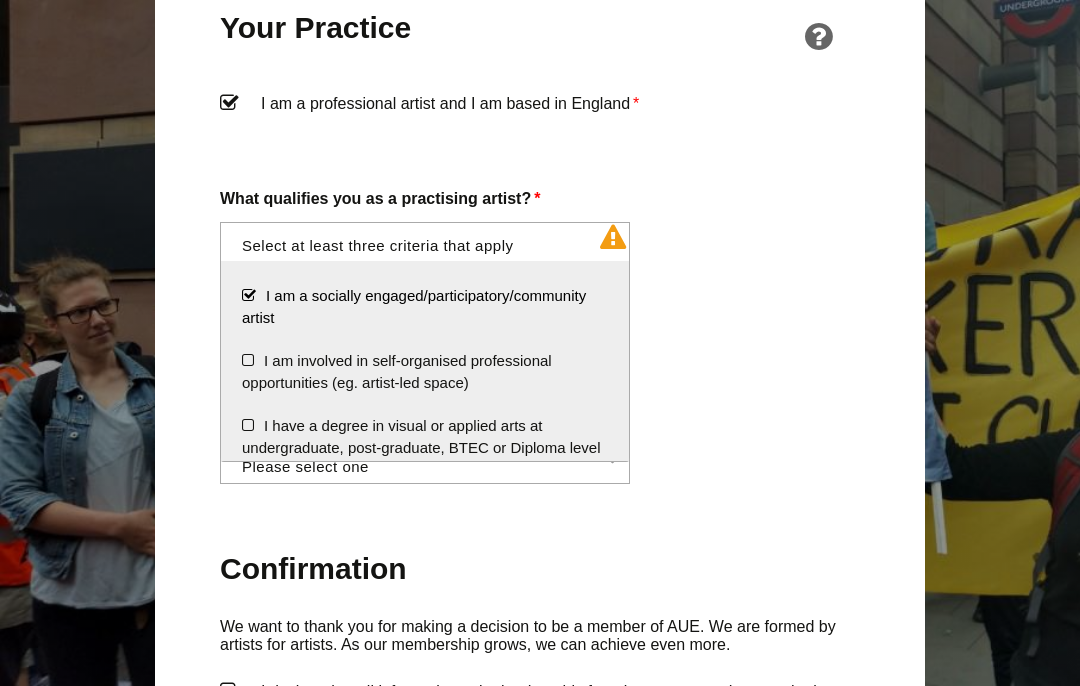 click on "I am involved in self-organised professional opportunities (eg. artist-led space)" at bounding box center [425, 372] 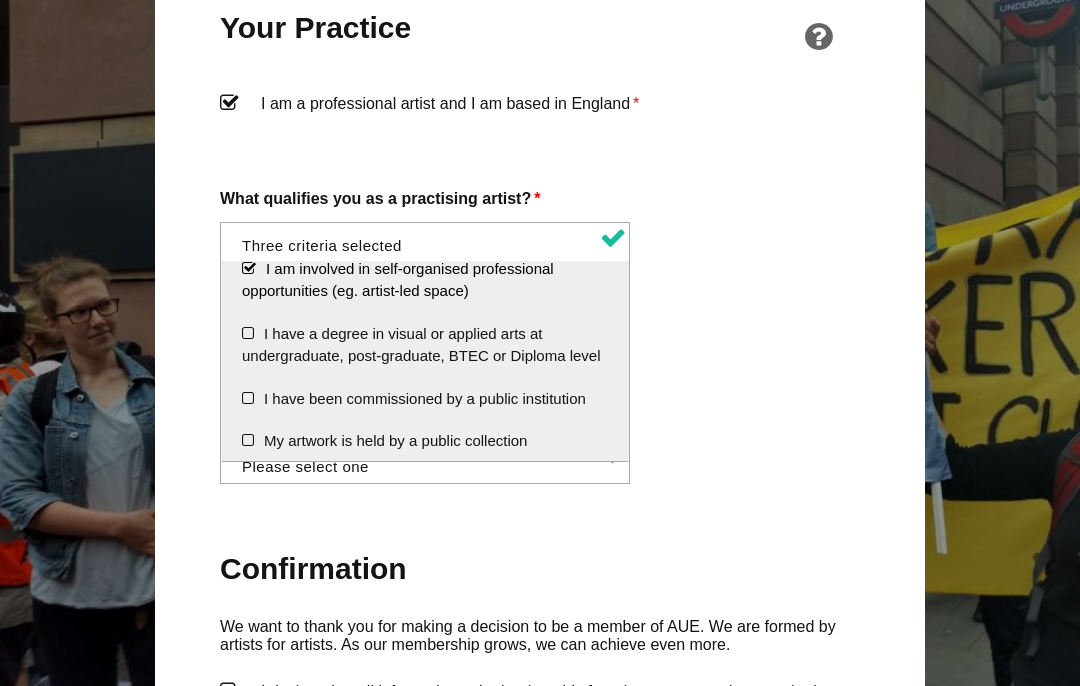scroll, scrollTop: 166, scrollLeft: 0, axis: vertical 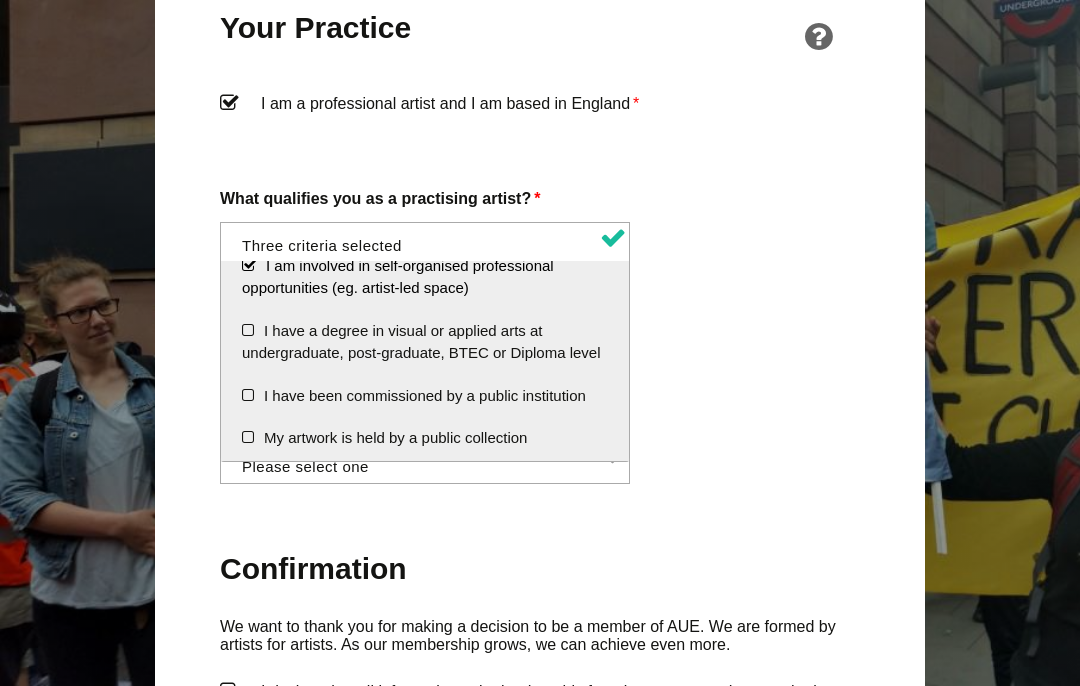 click on "I have a degree in visual or applied arts at undergraduate, post-graduate, BTEC or Diploma level" at bounding box center [425, 342] 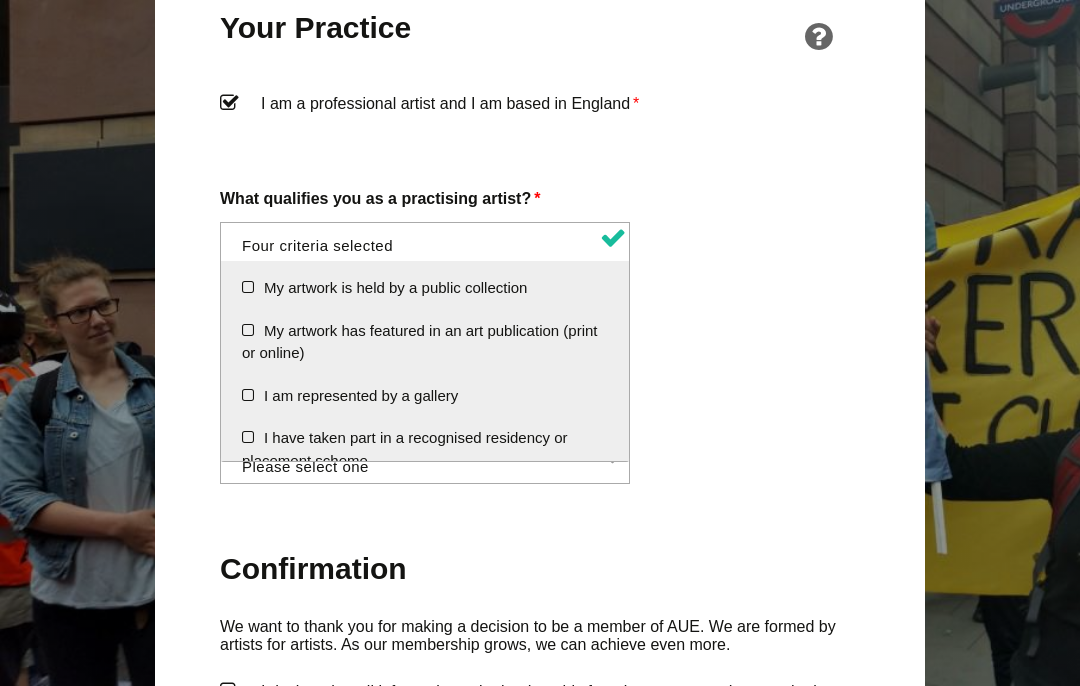 scroll, scrollTop: 317, scrollLeft: 0, axis: vertical 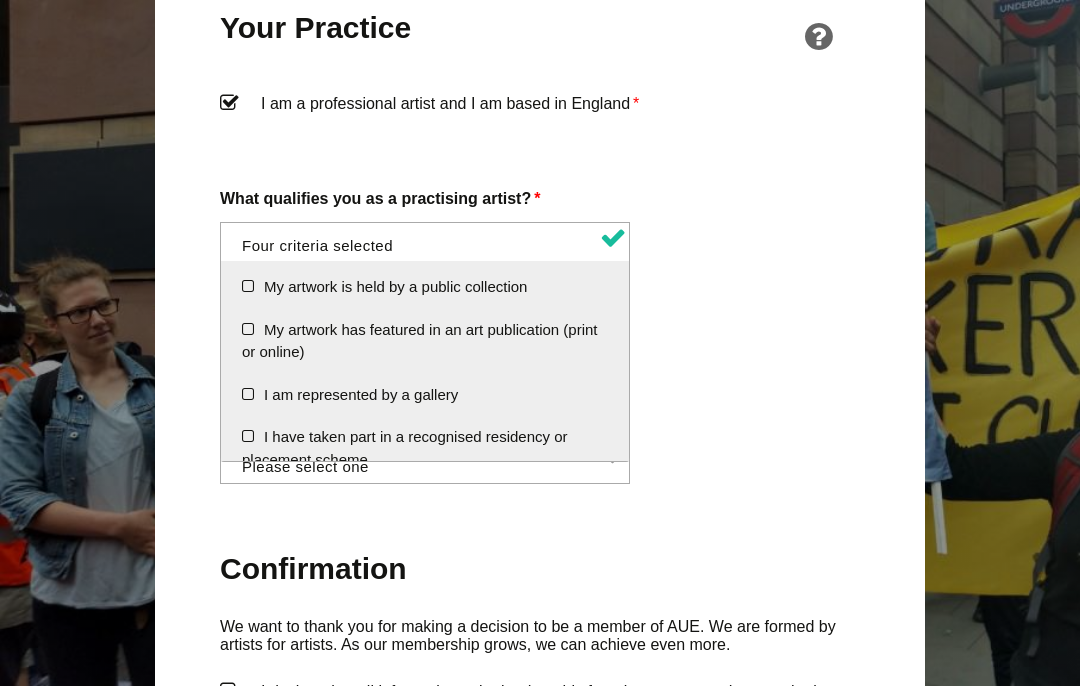 click on "I am represented by a gallery" at bounding box center [425, 395] 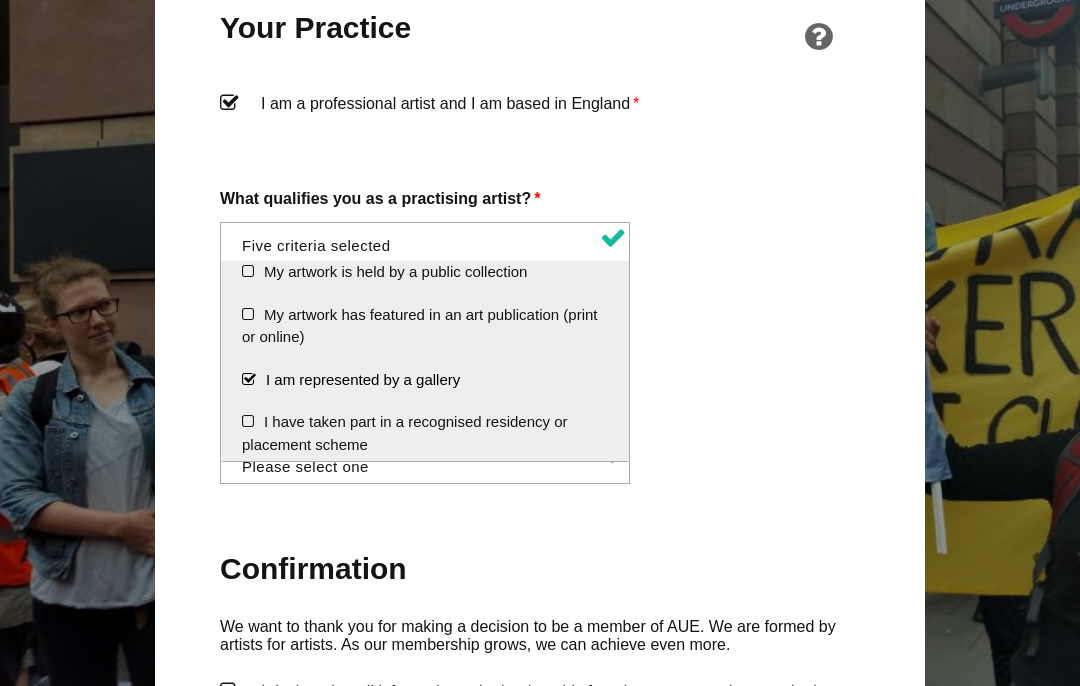 scroll, scrollTop: 330, scrollLeft: 0, axis: vertical 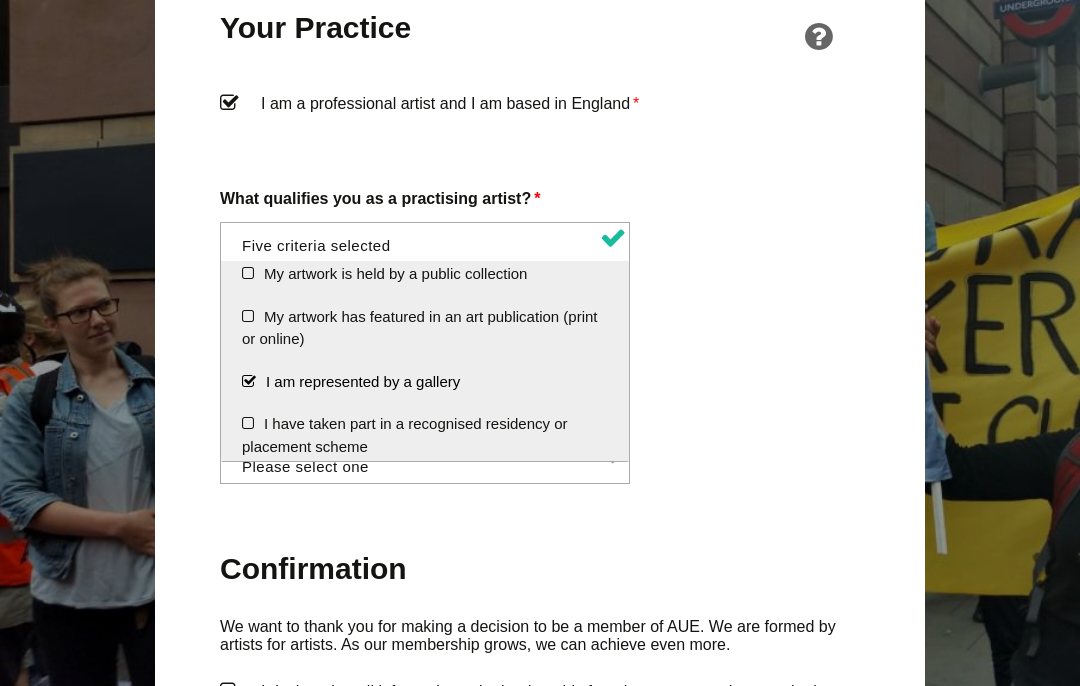 click on "I declare that all information submitted on this form is accurate and true to the best of my knowledge  *" at bounding box center [540, 708] 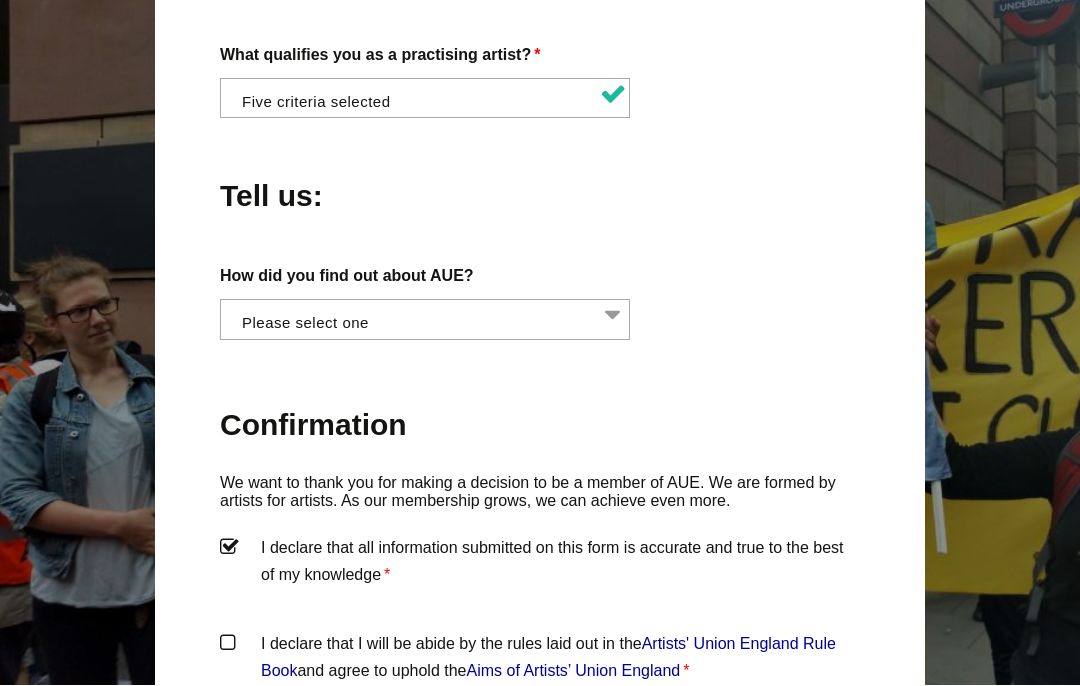 scroll, scrollTop: 1794, scrollLeft: 0, axis: vertical 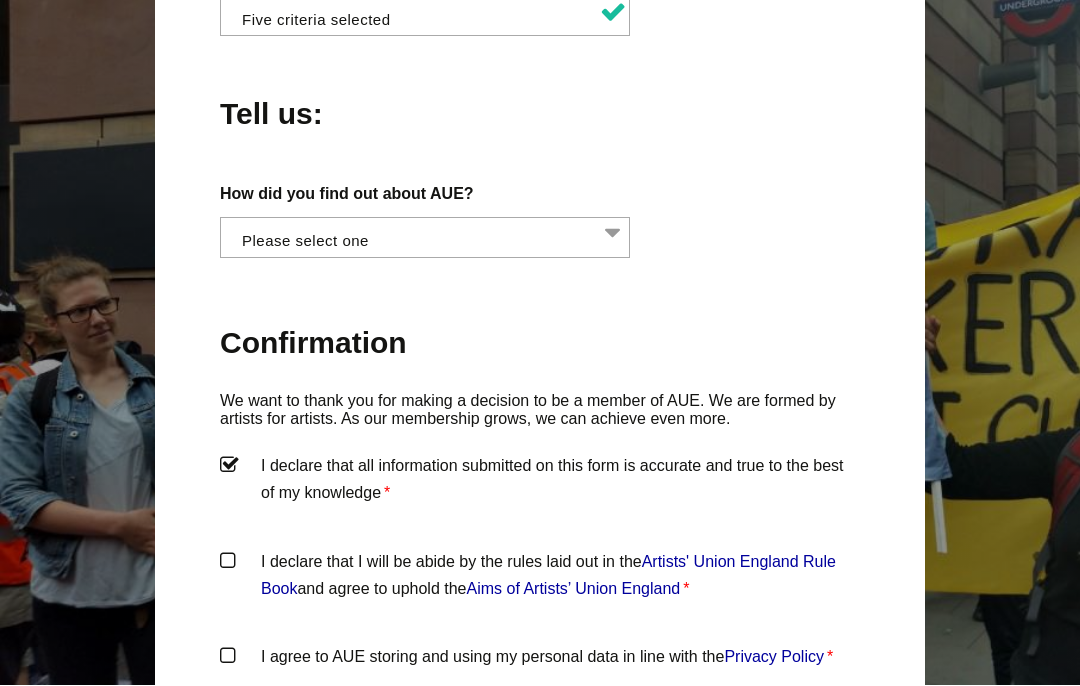 click on "I declare that I will be abide by the rules laid out in the  Artists' Union England Rule Book  and agree to uphold the  Aims of Artists’ Union England  *" at bounding box center (540, 579) 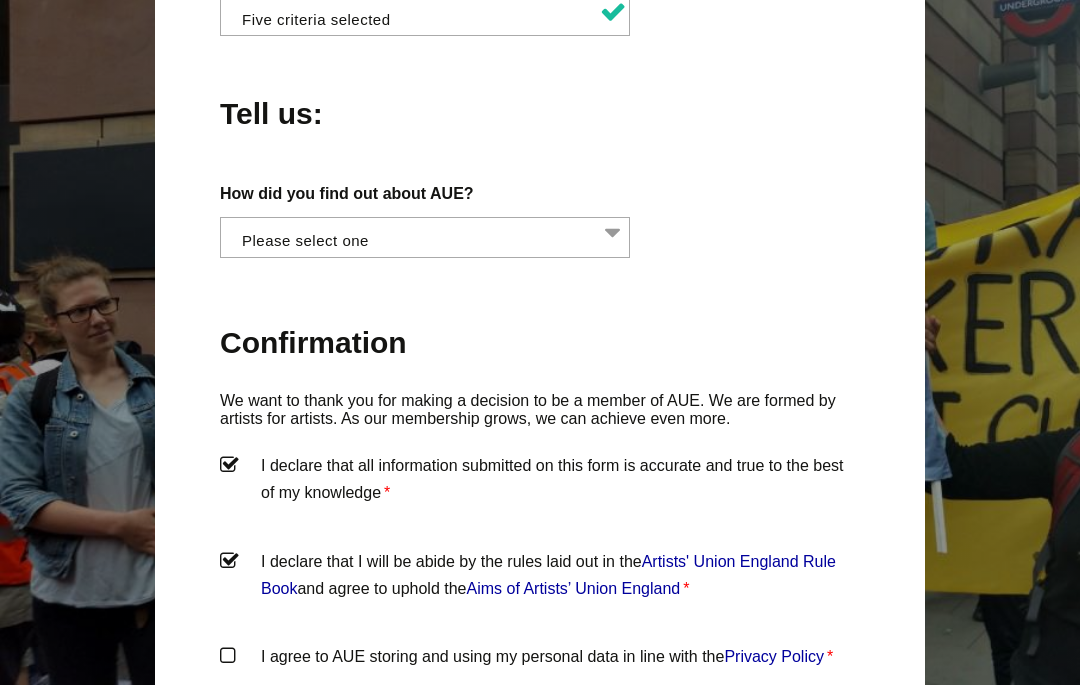scroll, scrollTop: 1795, scrollLeft: 0, axis: vertical 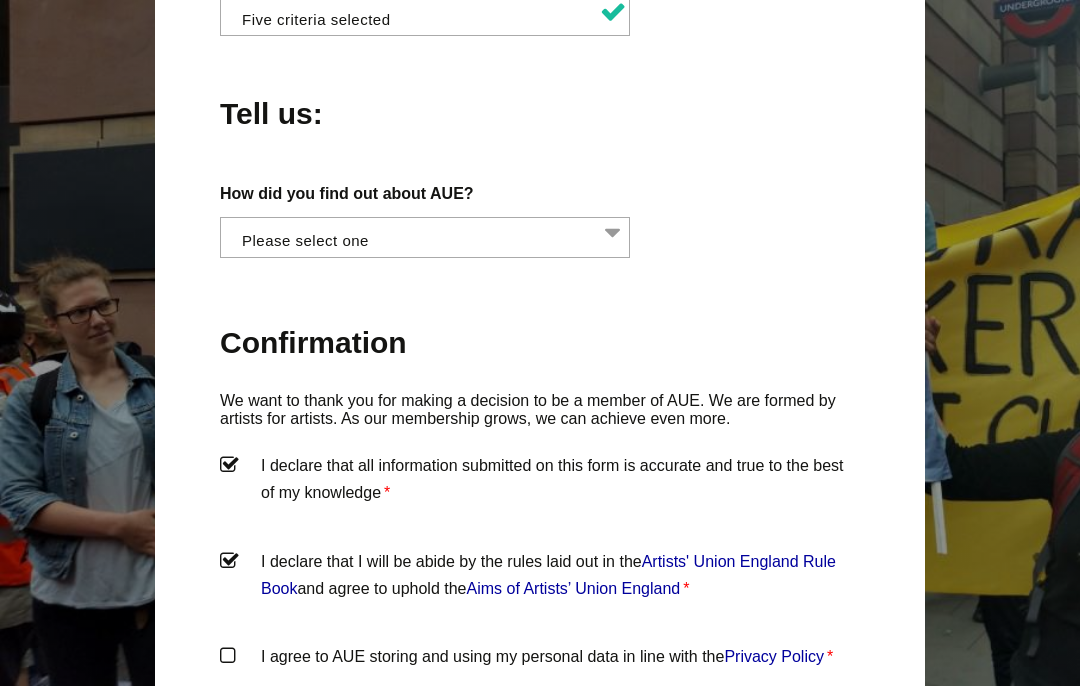 click on "I agree to AUE storing and using my personal data in line with the  Privacy Policy  *" at bounding box center [540, 673] 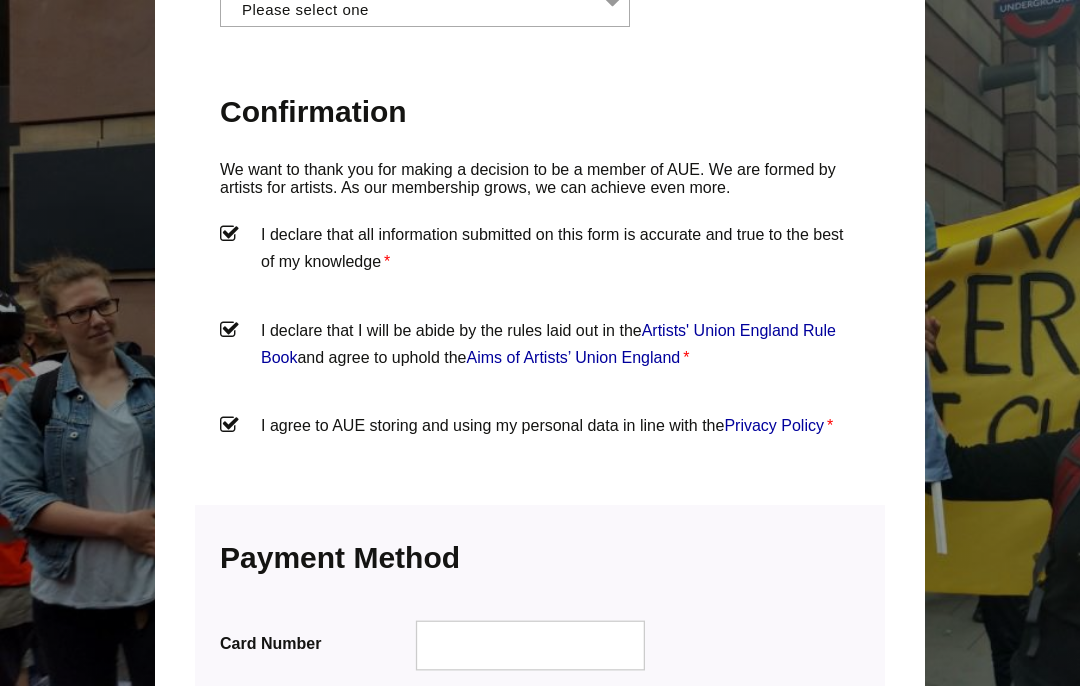 scroll, scrollTop: 2023, scrollLeft: 0, axis: vertical 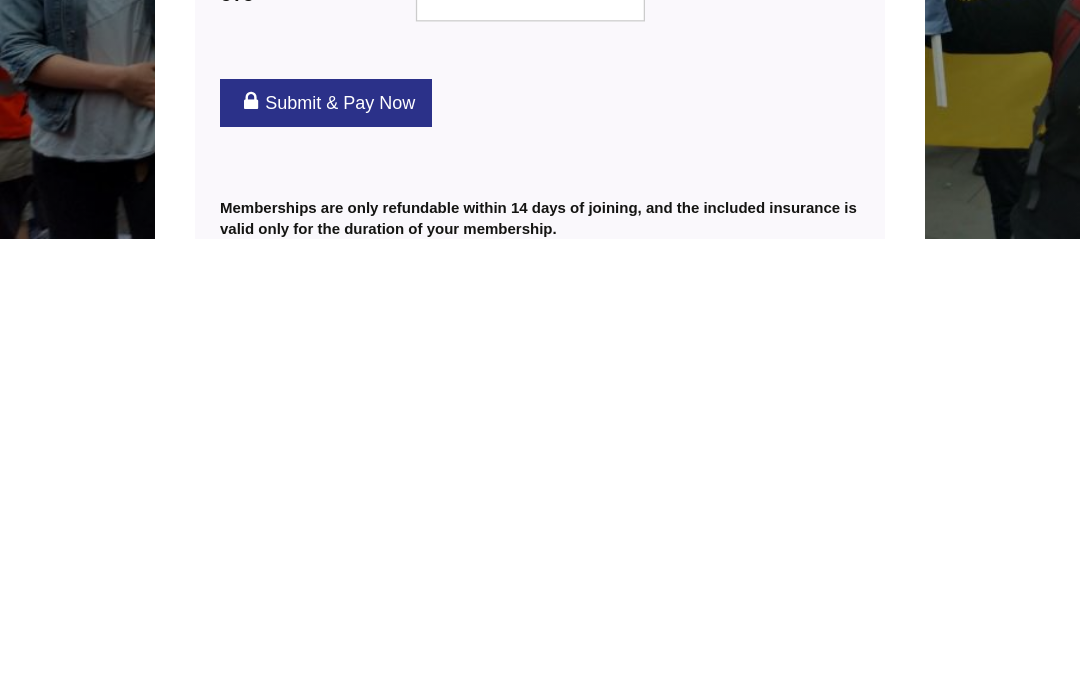 click on "Submit & Pay Now" at bounding box center (326, 550) 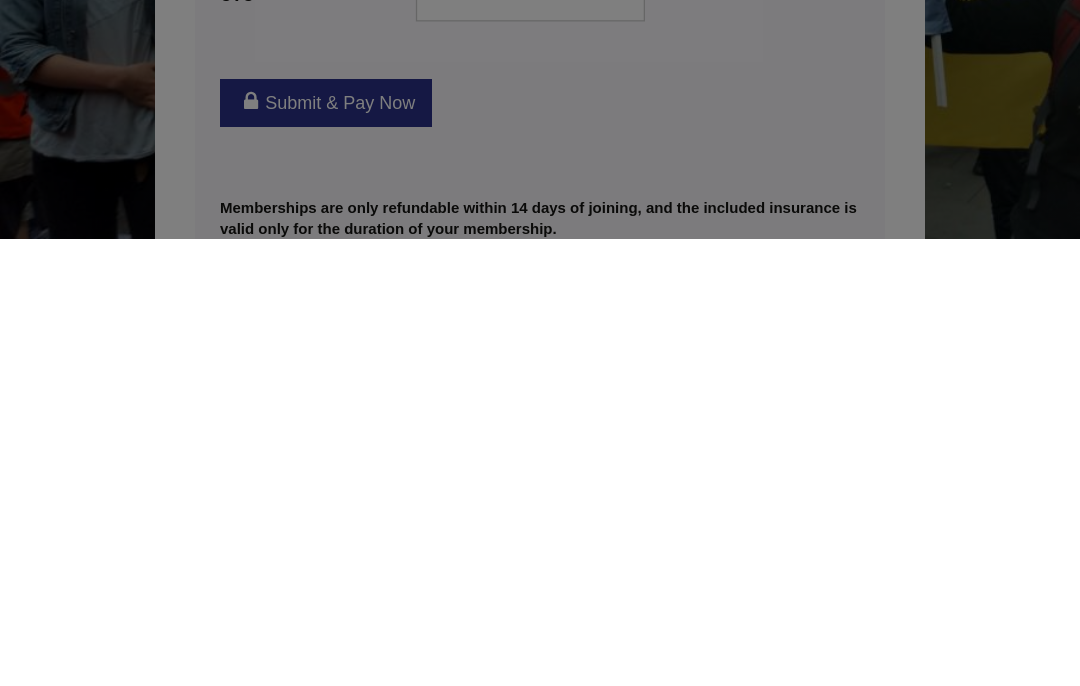 scroll, scrollTop: 2660, scrollLeft: 0, axis: vertical 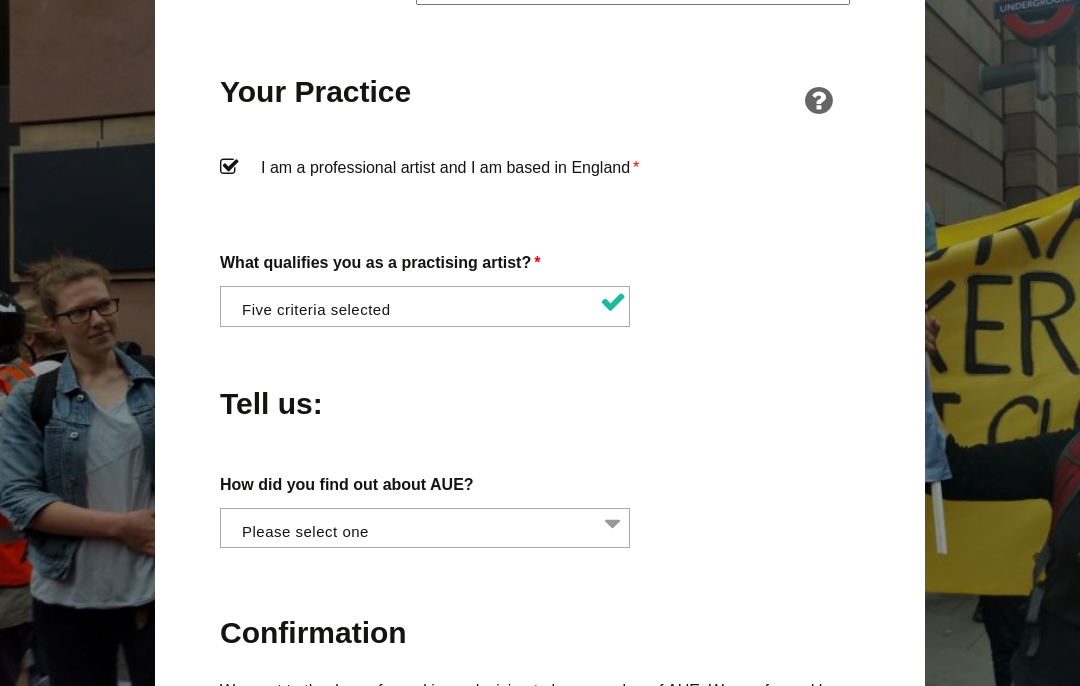 click at bounding box center (431, 526) 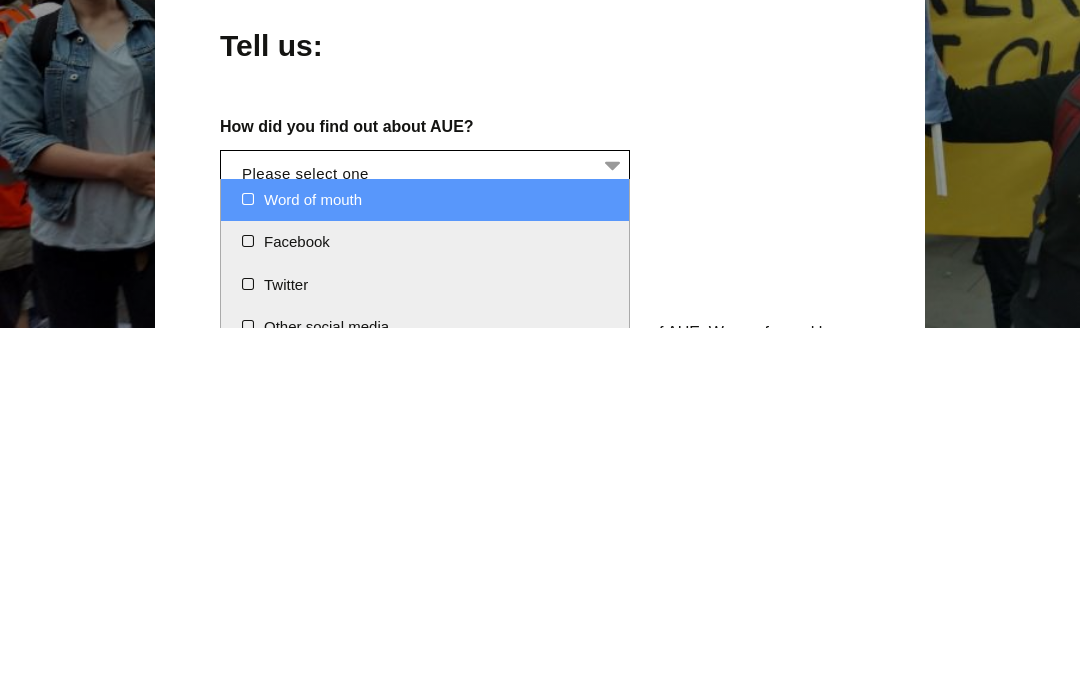 scroll, scrollTop: 0, scrollLeft: 0, axis: both 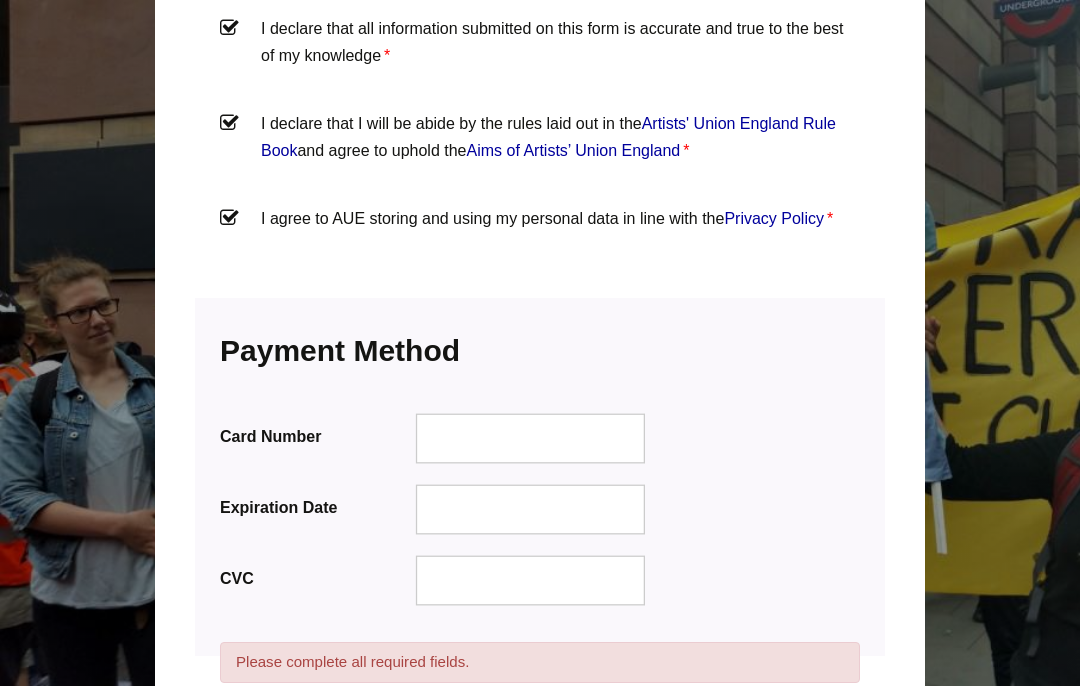 click on "Submit & Pay Now" at bounding box center (326, 746) 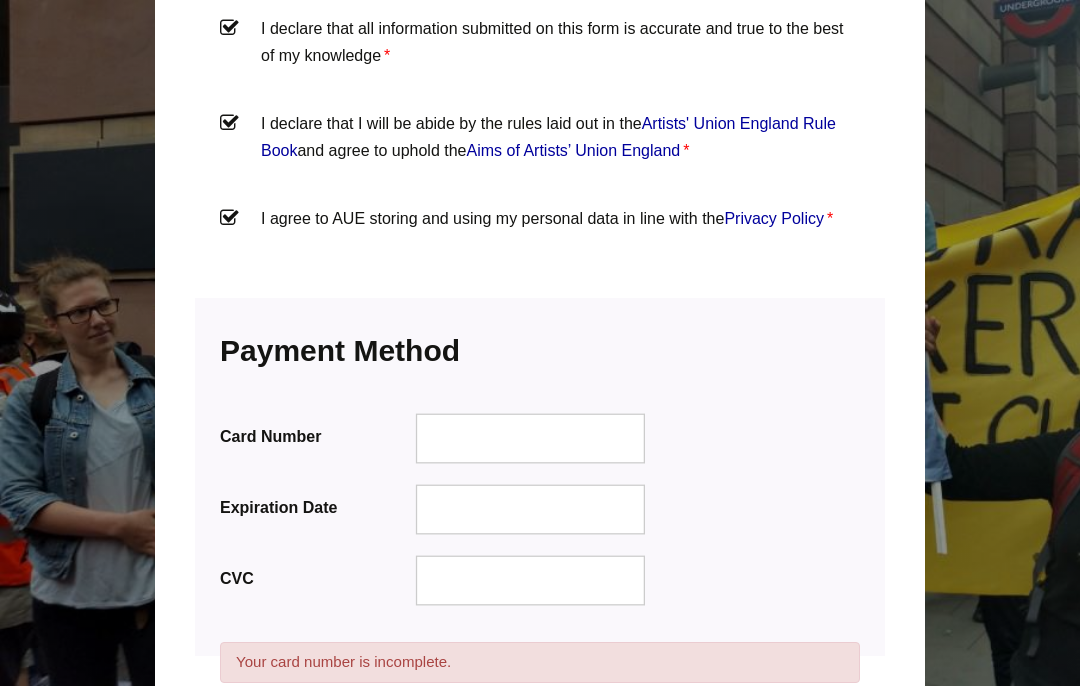 click at bounding box center (531, 509) 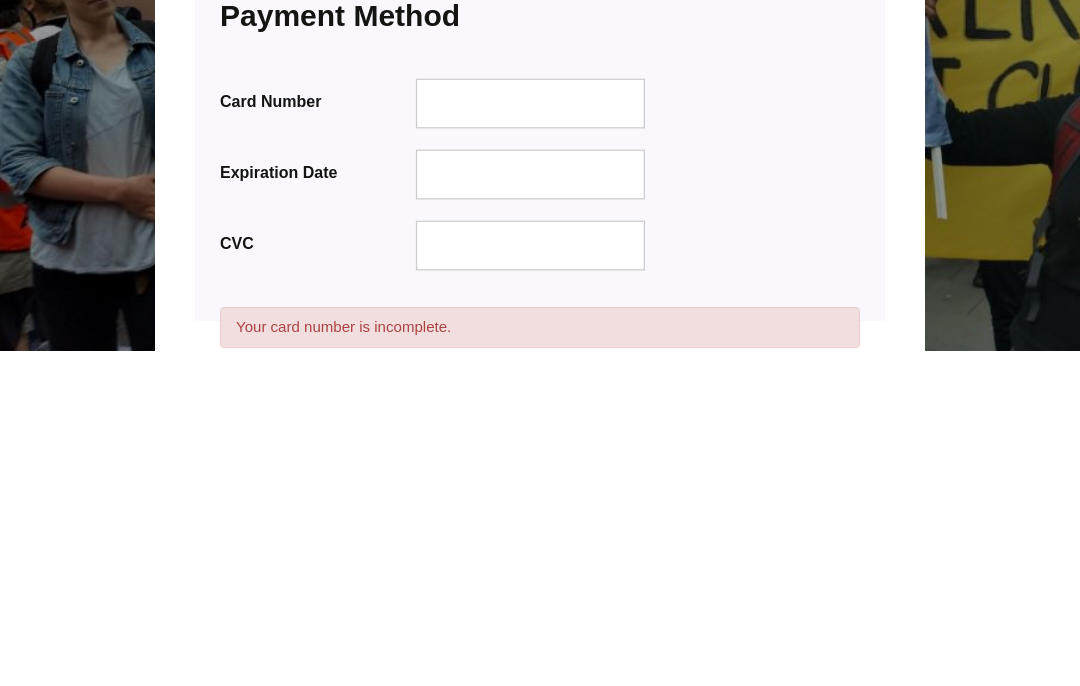 scroll, scrollTop: 2640, scrollLeft: 0, axis: vertical 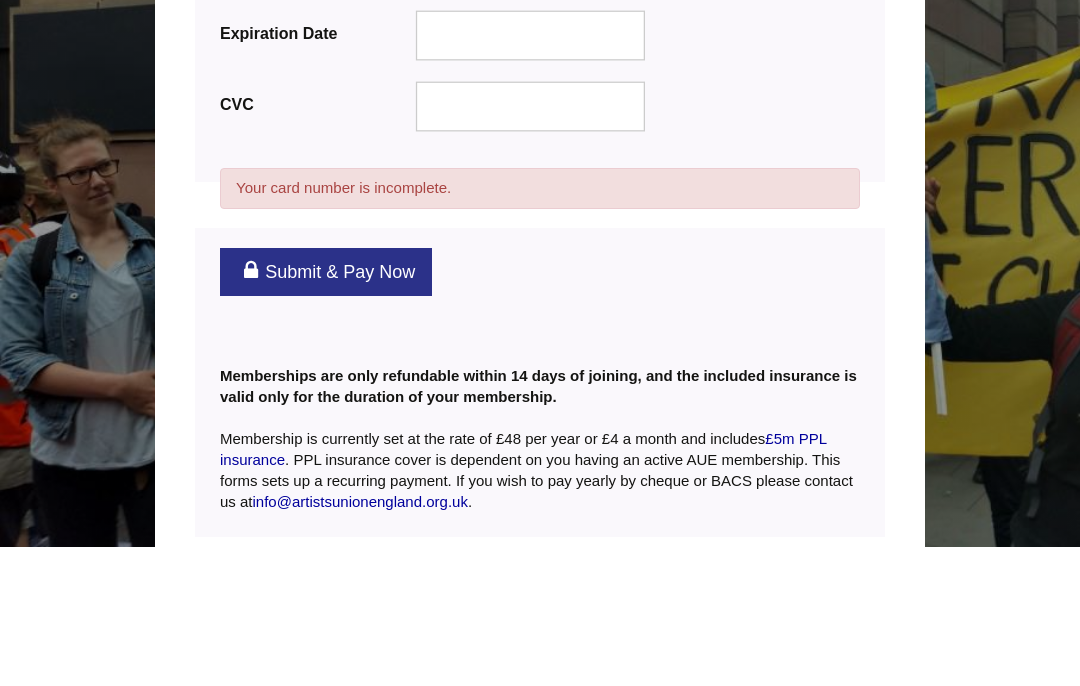 click on "Submit & Pay Now" at bounding box center [326, 411] 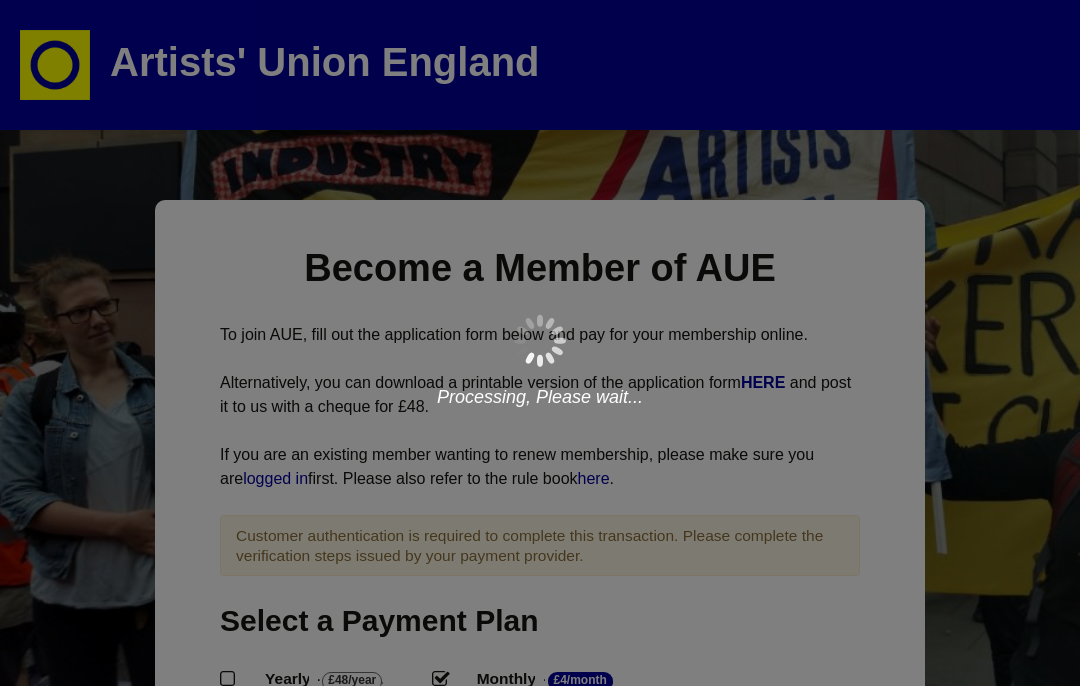 scroll, scrollTop: 0, scrollLeft: 0, axis: both 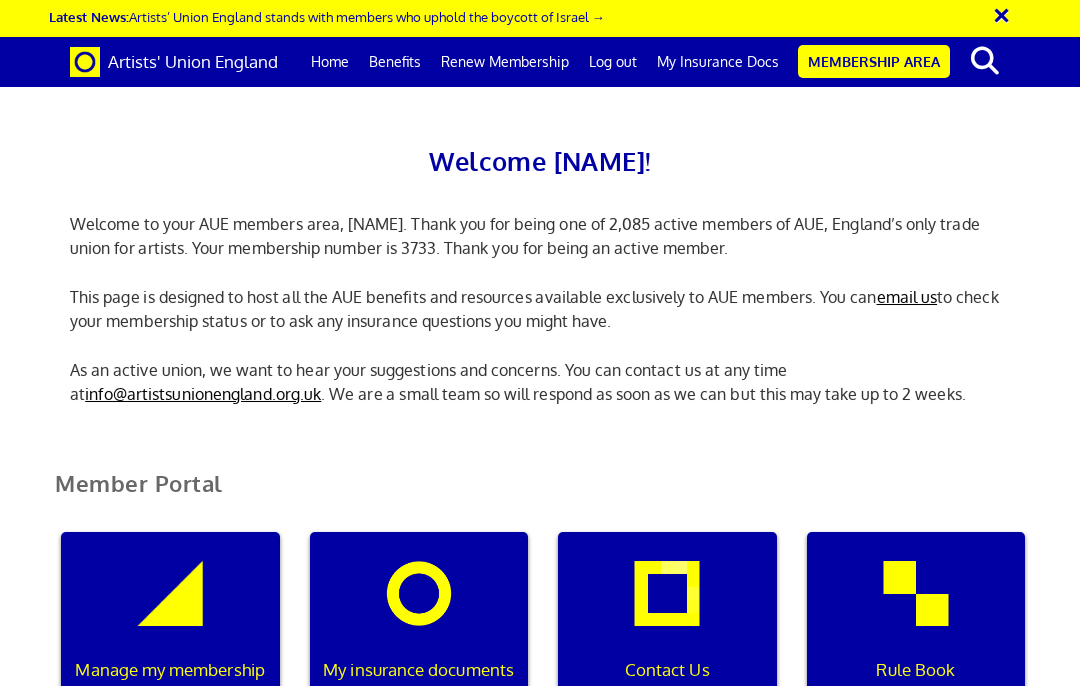 click on "My insurance documents" at bounding box center [419, 628] 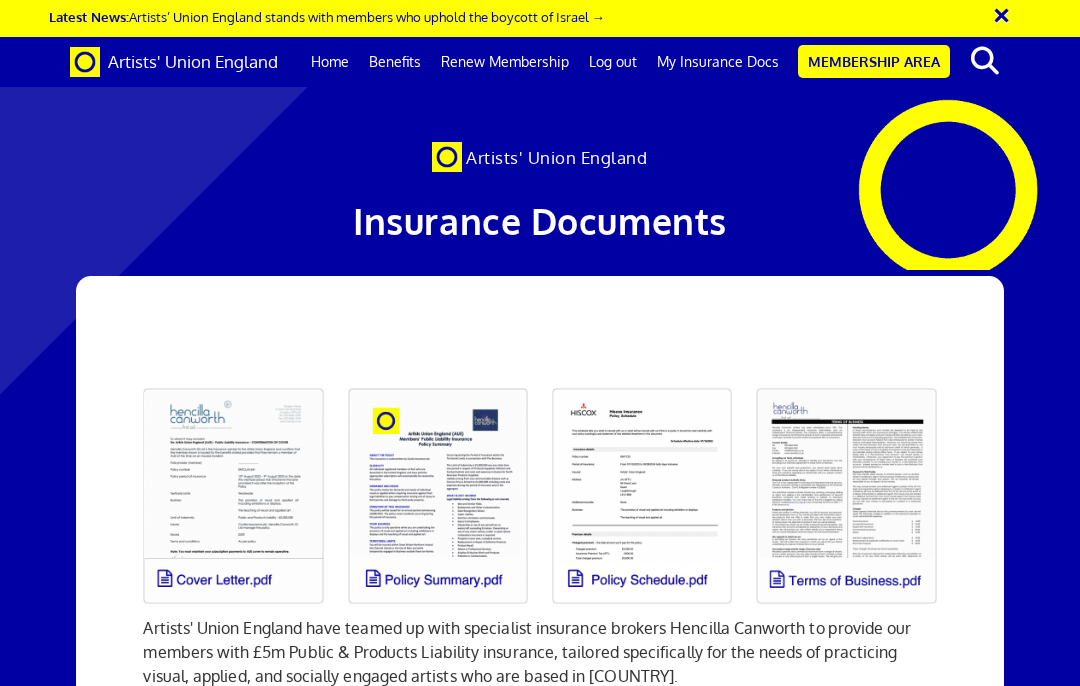 scroll, scrollTop: 12, scrollLeft: 0, axis: vertical 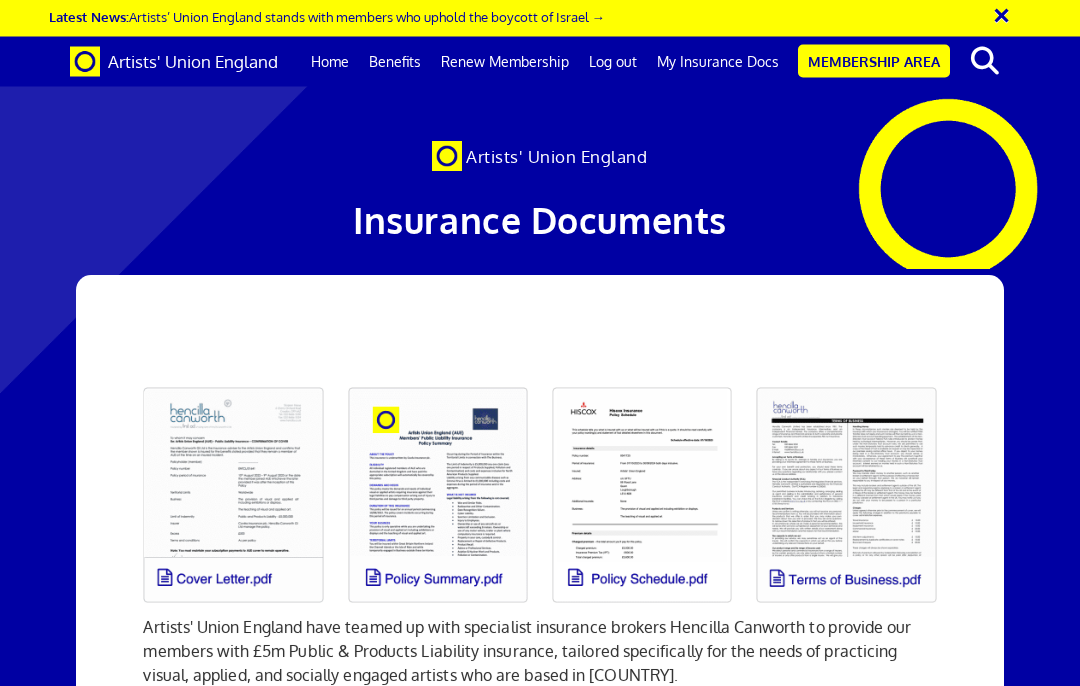 click at bounding box center [233, 496] 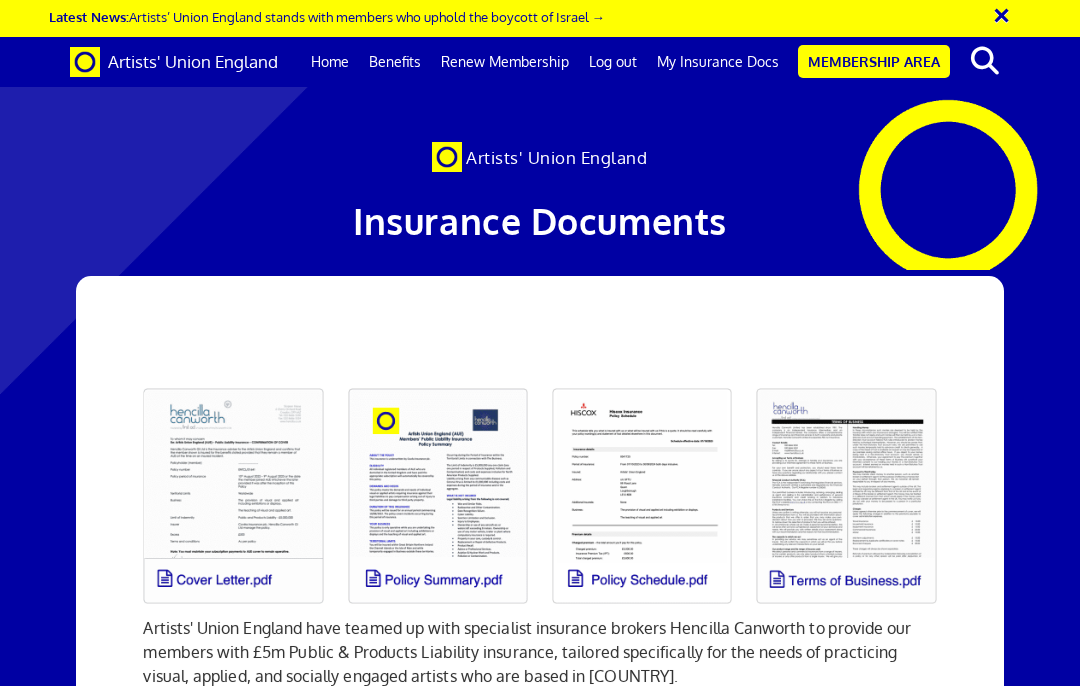 click at bounding box center (438, 496) 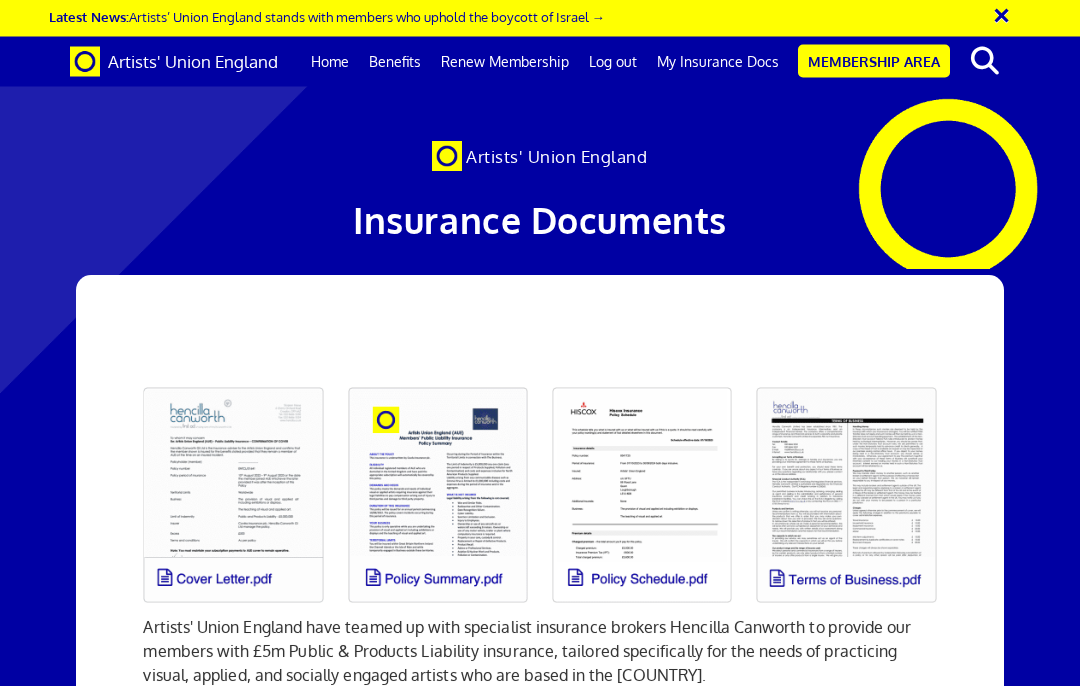 scroll, scrollTop: 37, scrollLeft: 0, axis: vertical 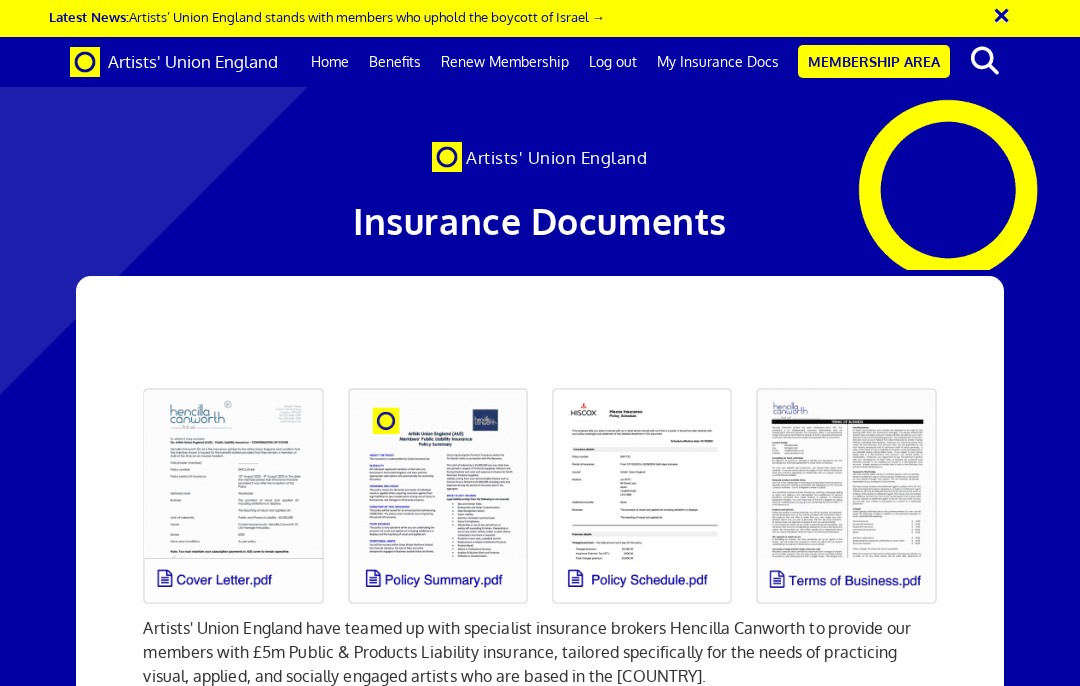 click at bounding box center [233, 496] 